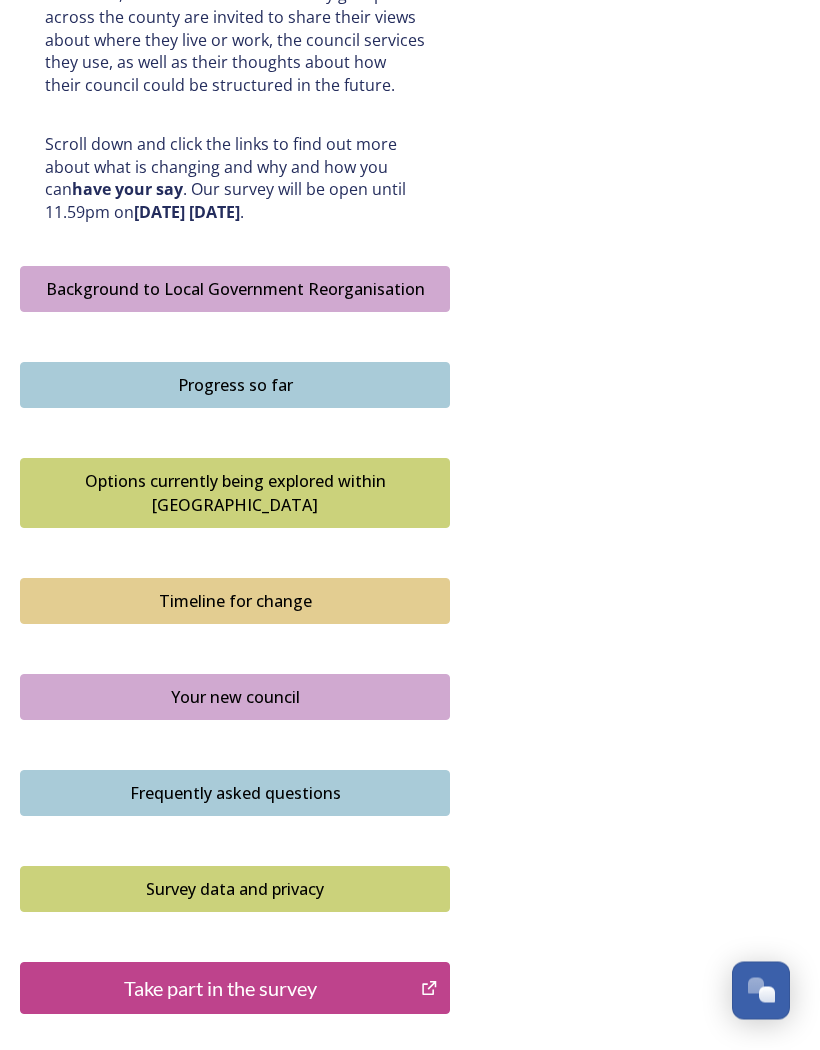 scroll, scrollTop: 999, scrollLeft: 0, axis: vertical 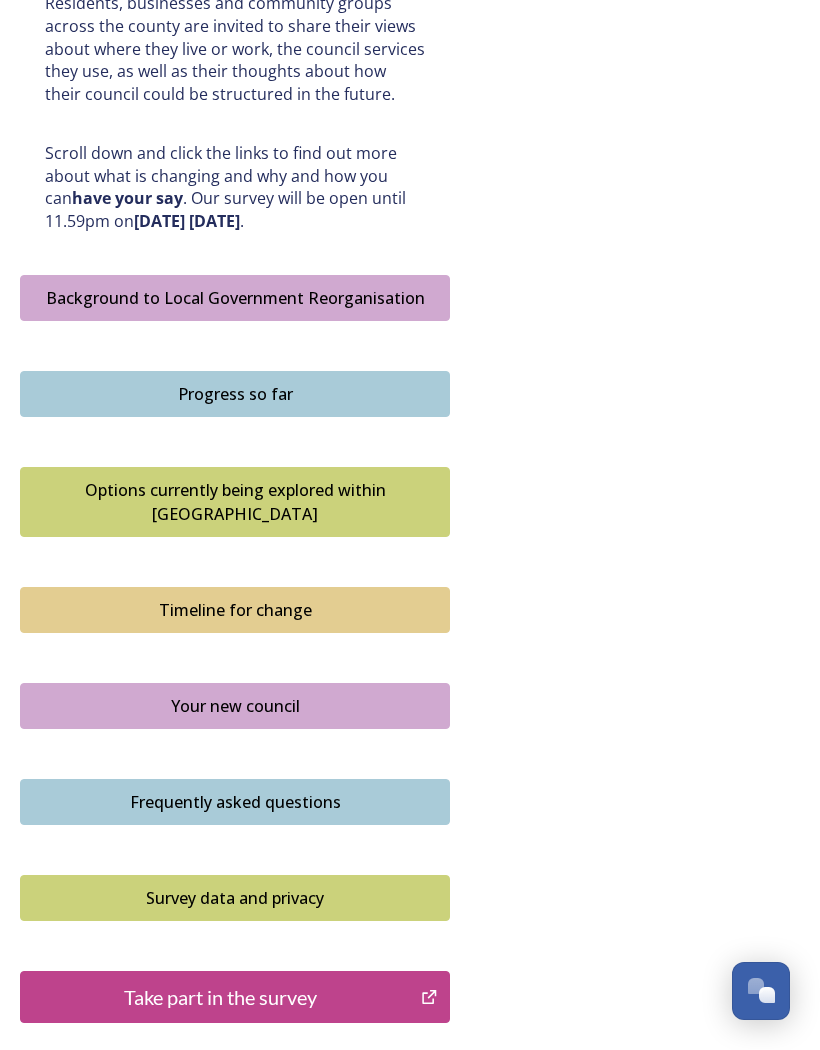click on "Take part in the survey" at bounding box center (235, 997) 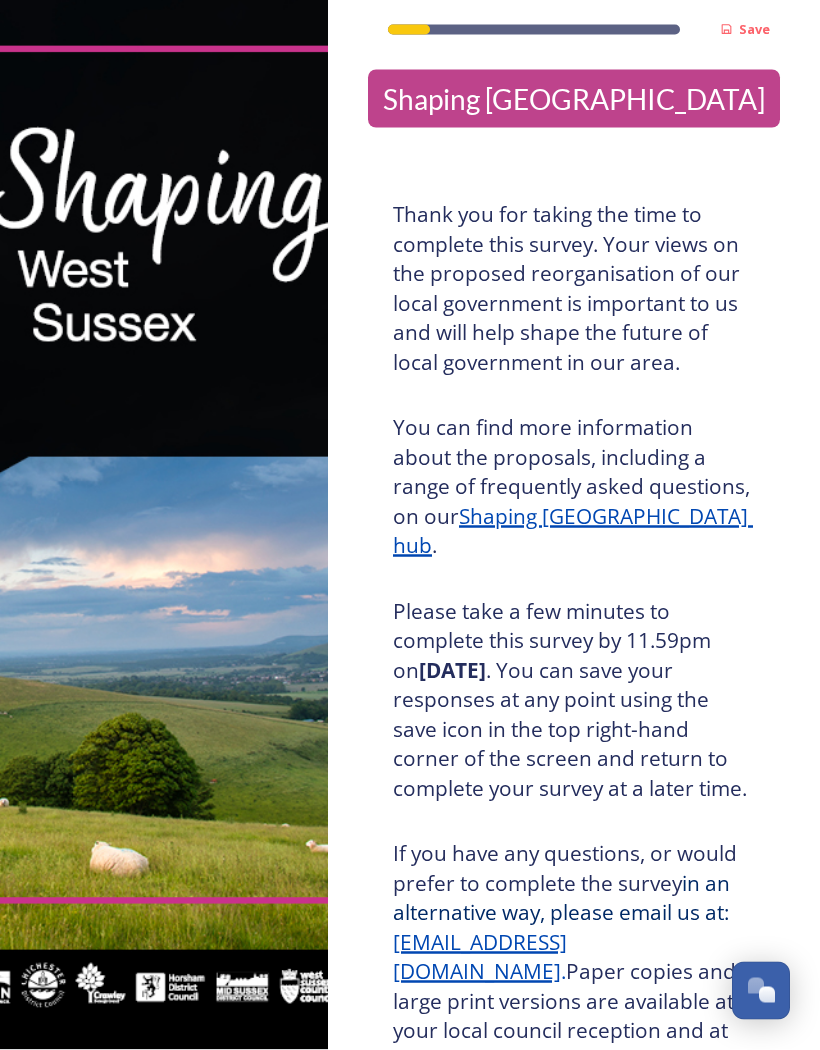 scroll, scrollTop: 87, scrollLeft: 0, axis: vertical 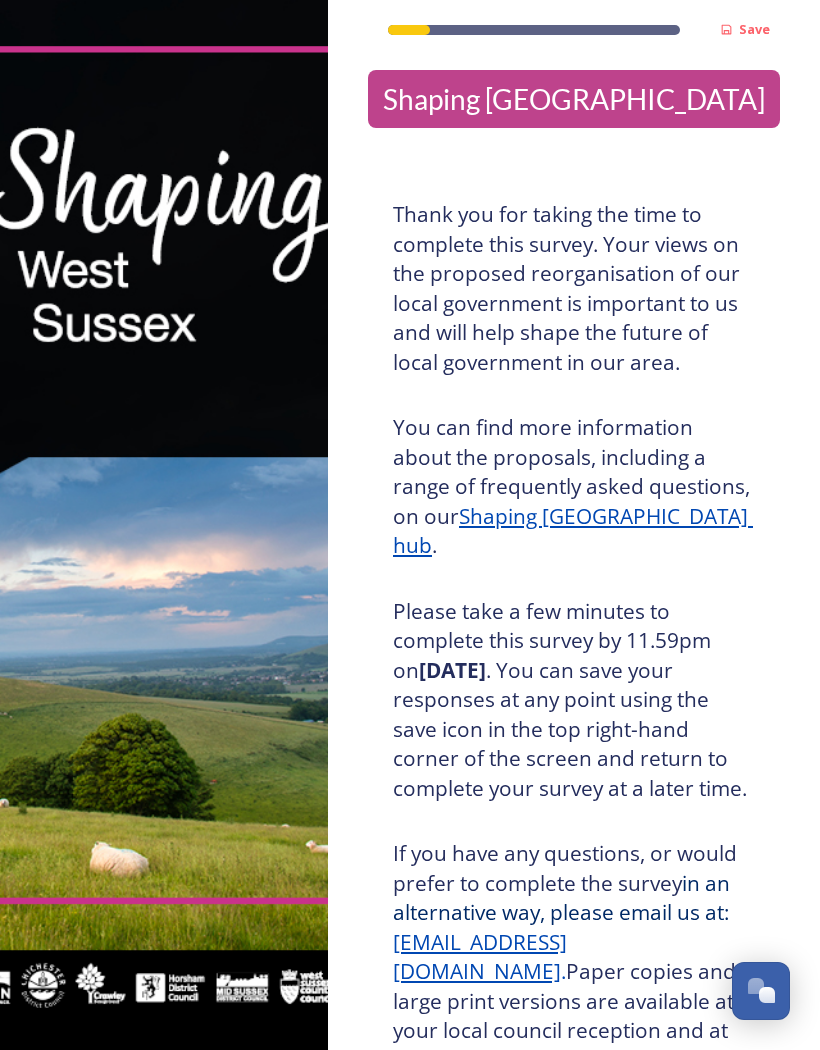 click on "Take part in the survey" at bounding box center [559, 1144] 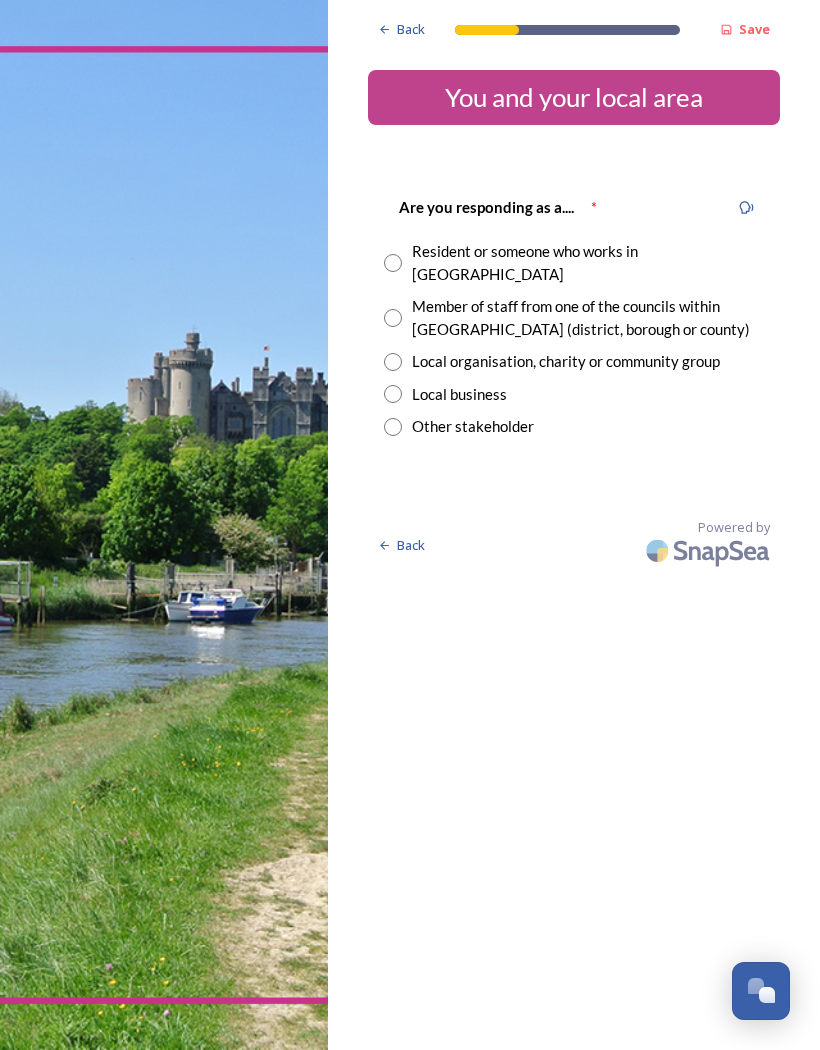 scroll, scrollTop: 0, scrollLeft: 0, axis: both 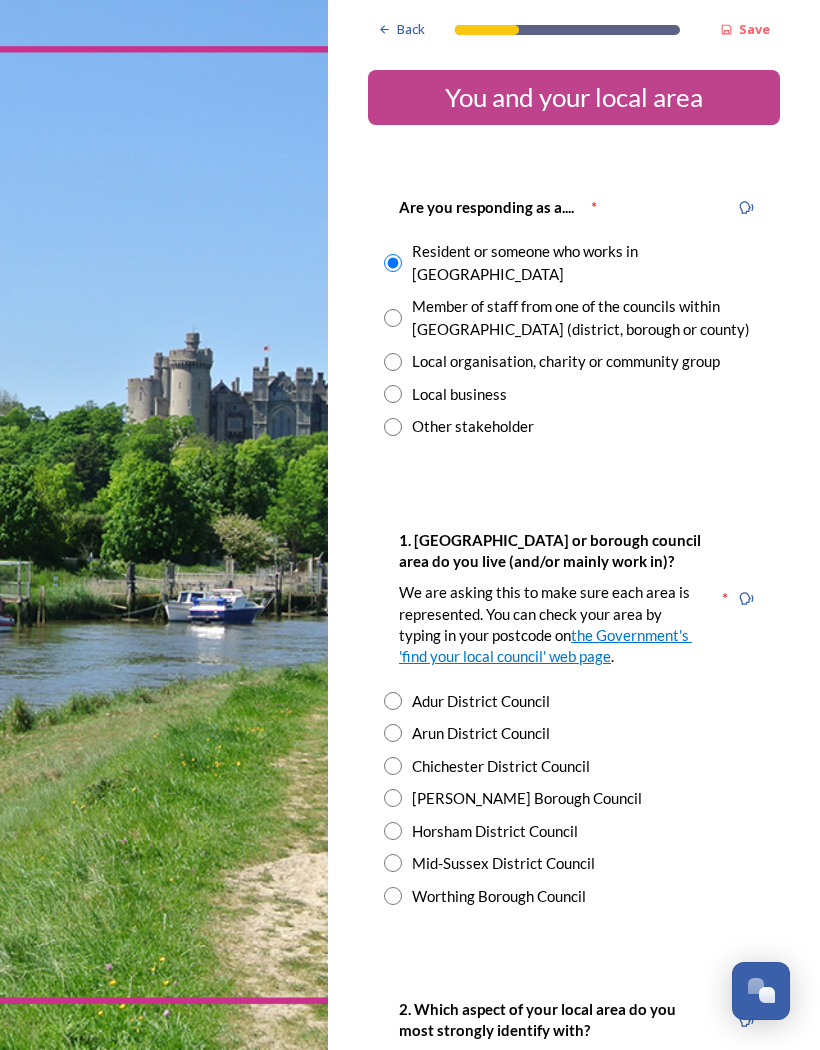 click at bounding box center (393, 863) 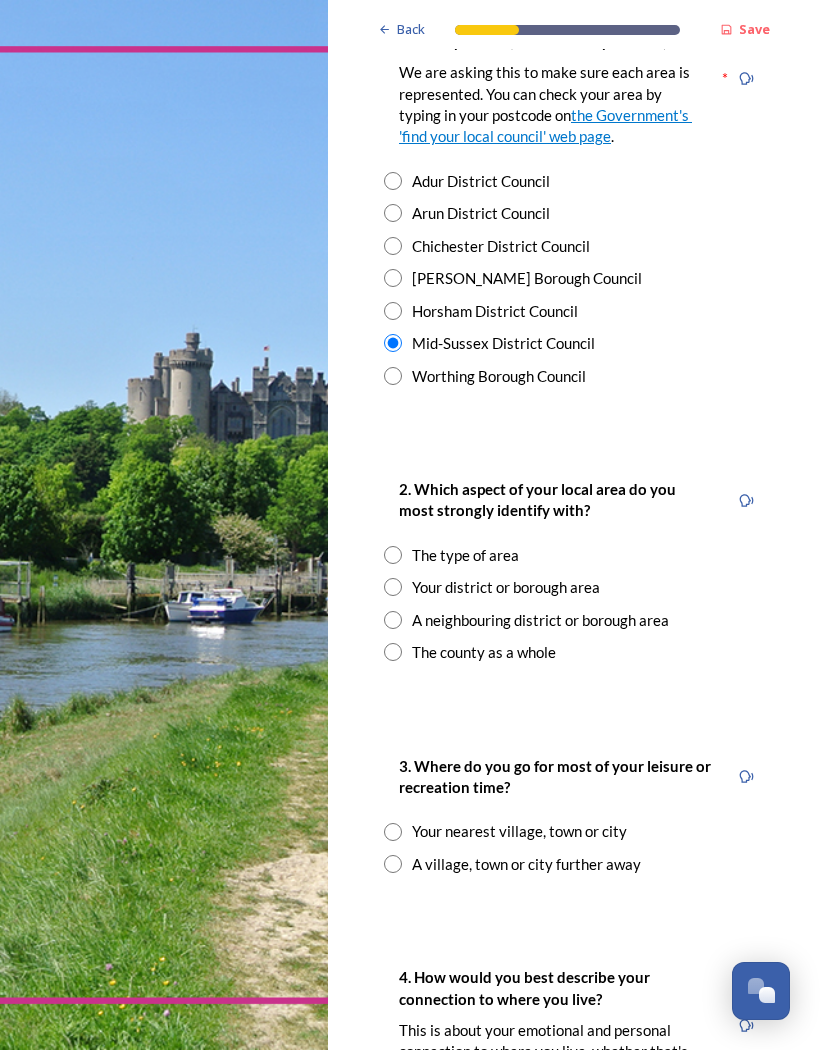 scroll, scrollTop: 521, scrollLeft: 0, axis: vertical 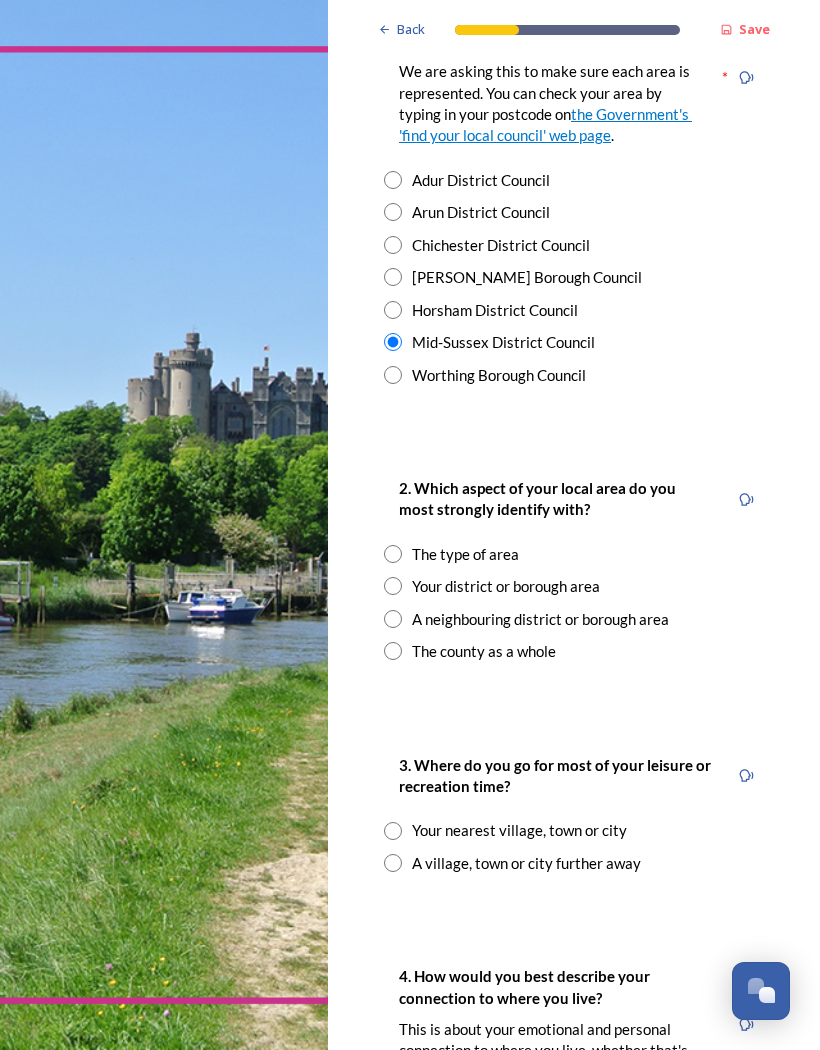 click at bounding box center (393, 831) 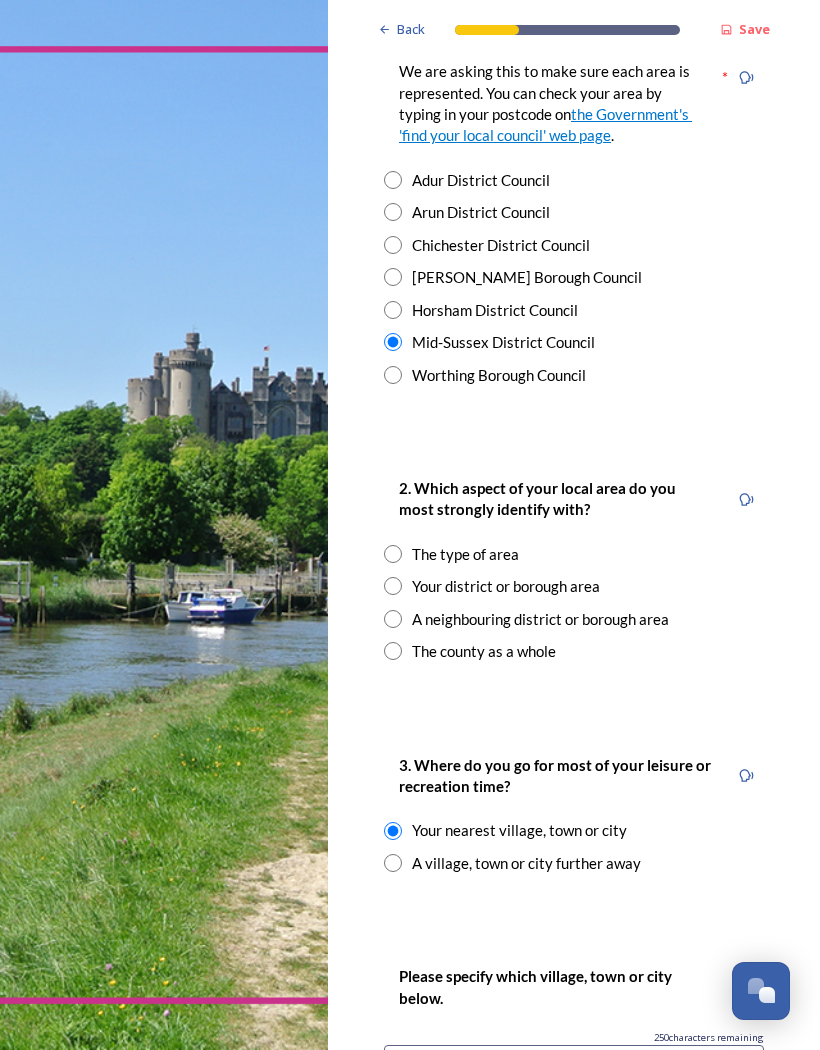 click at bounding box center (393, 554) 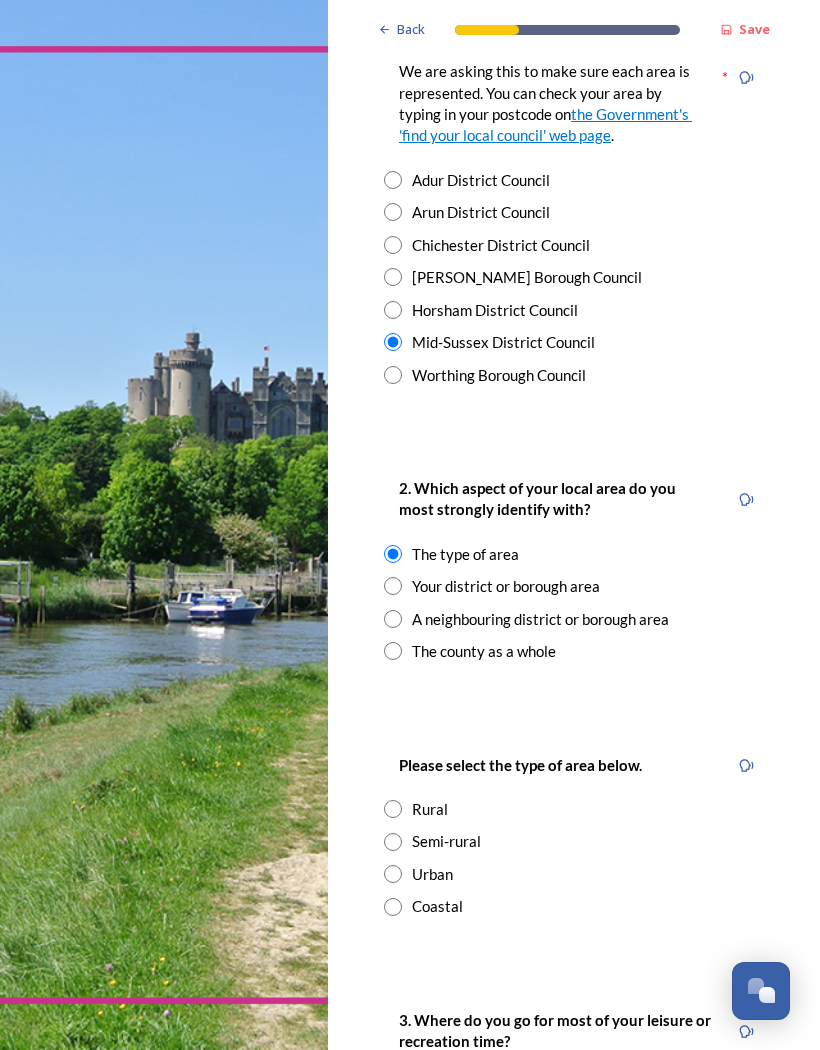 scroll, scrollTop: 87, scrollLeft: 0, axis: vertical 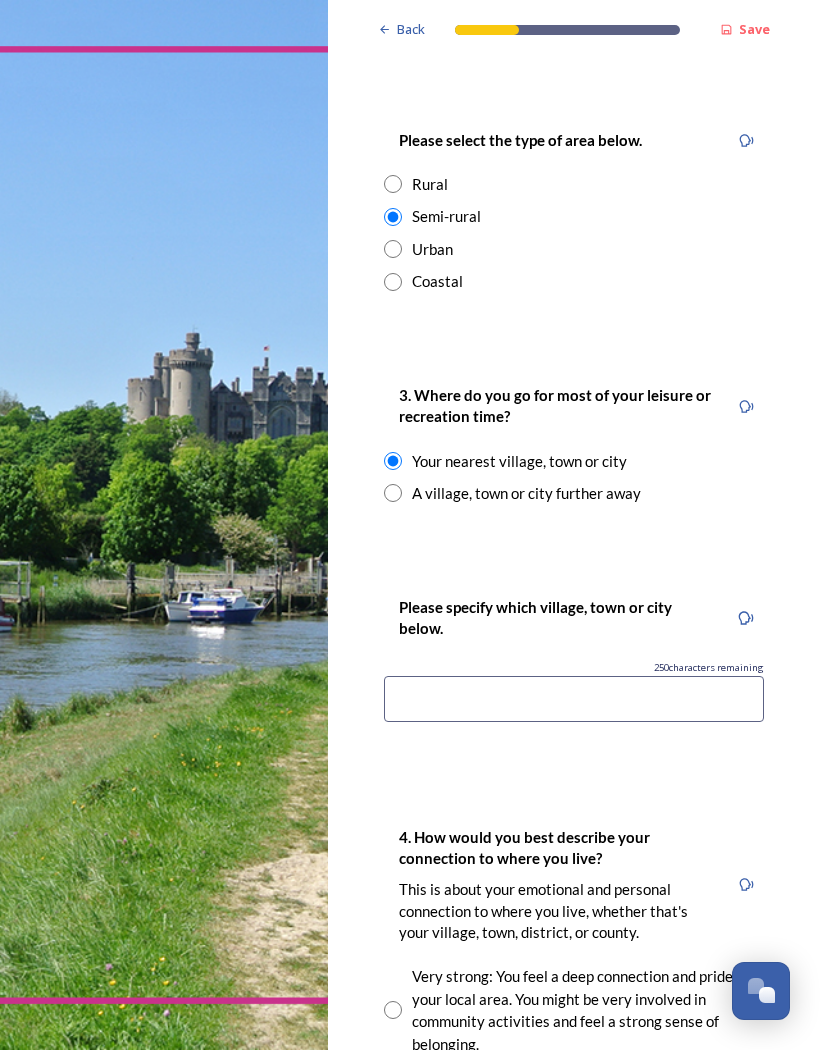 click at bounding box center [164, 525] 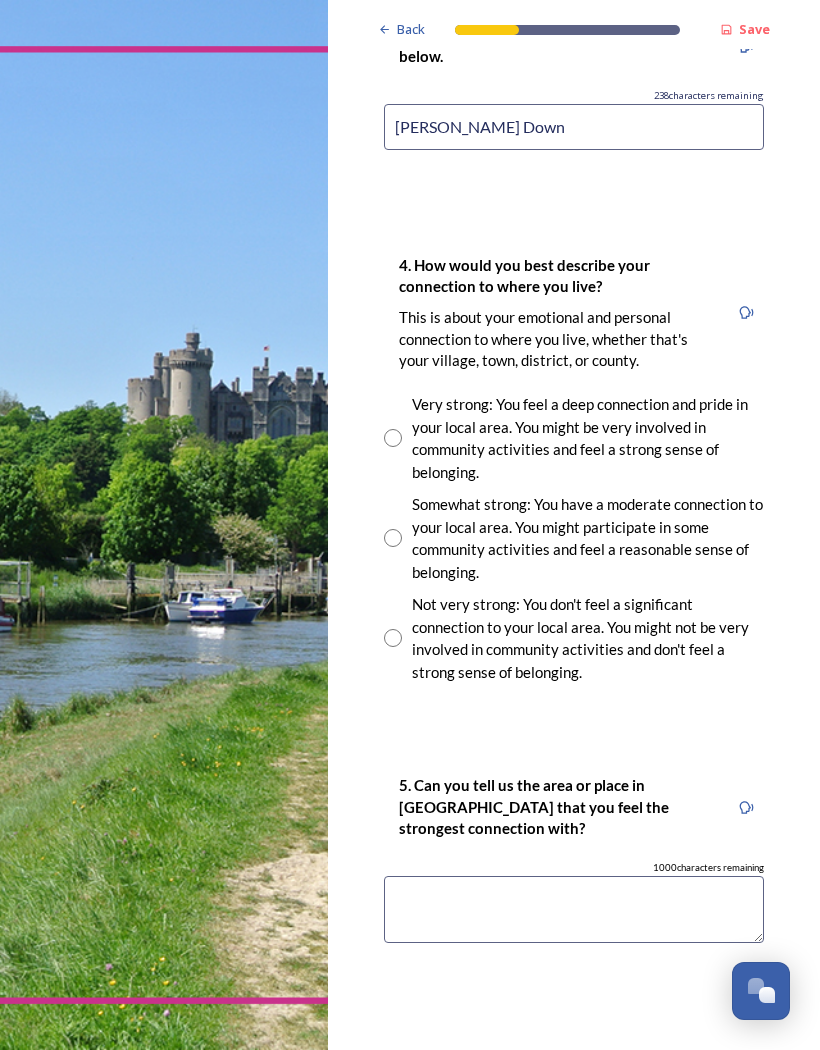 scroll, scrollTop: 1724, scrollLeft: 0, axis: vertical 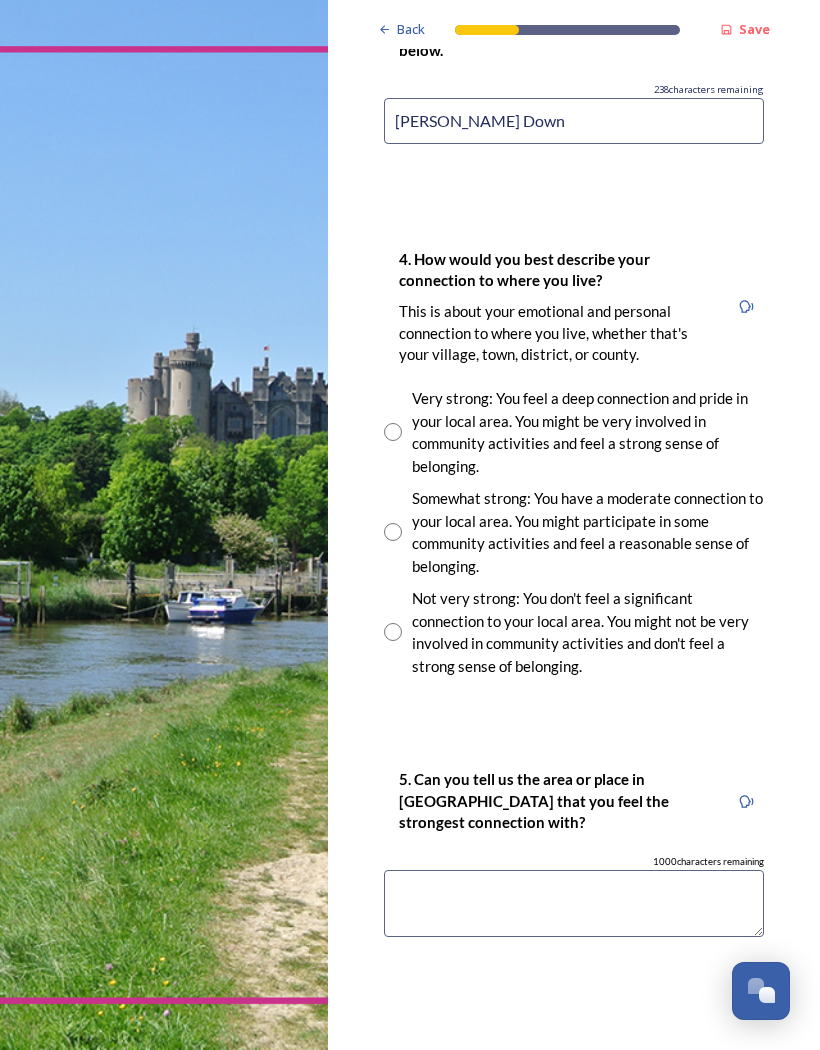 type on "[PERSON_NAME] Down" 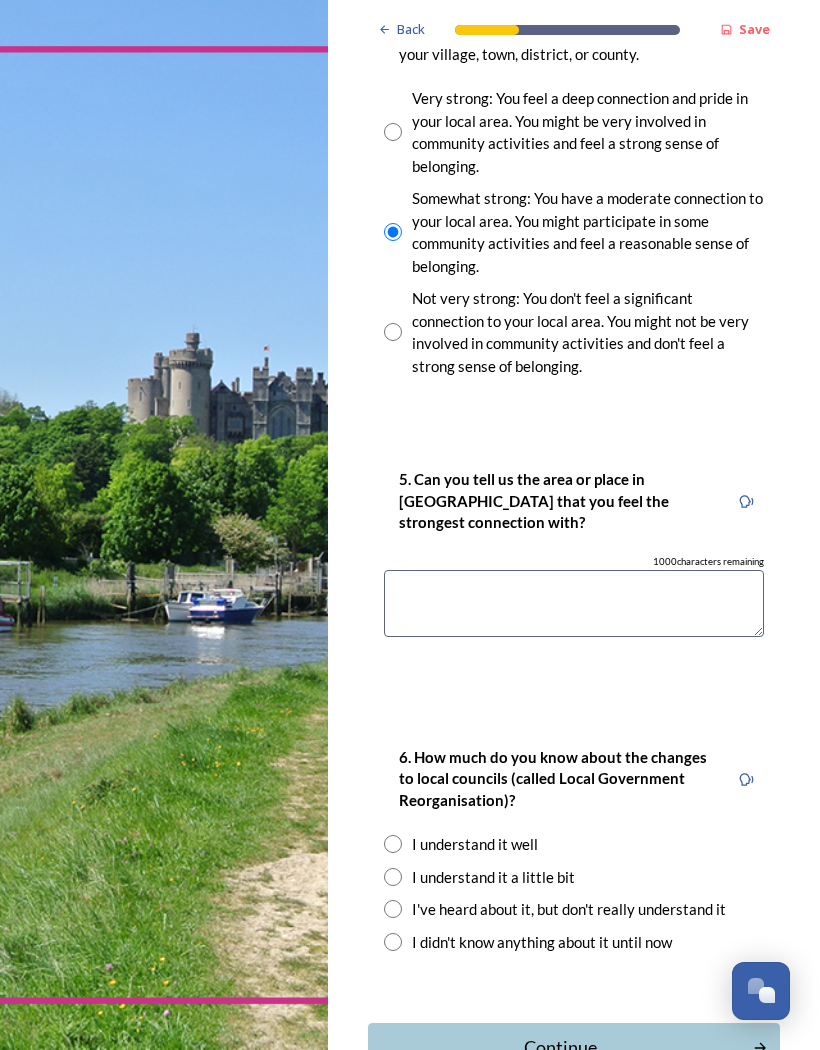 scroll, scrollTop: 2022, scrollLeft: 0, axis: vertical 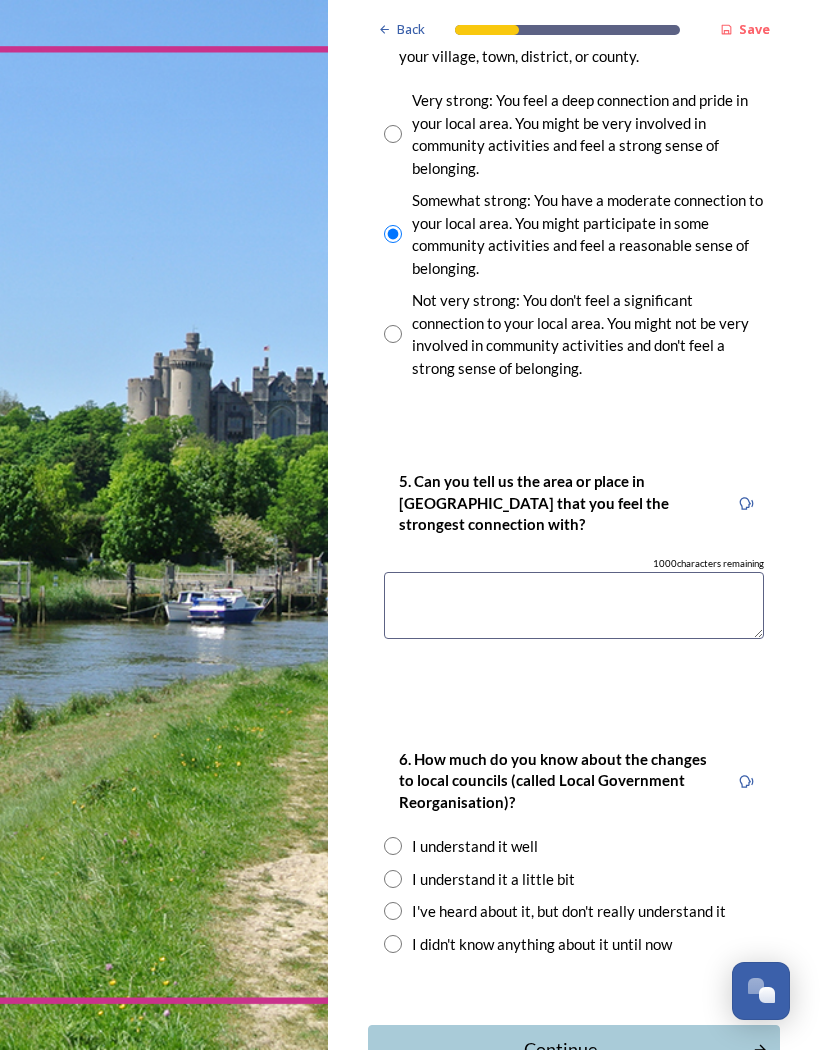 click at bounding box center [393, 879] 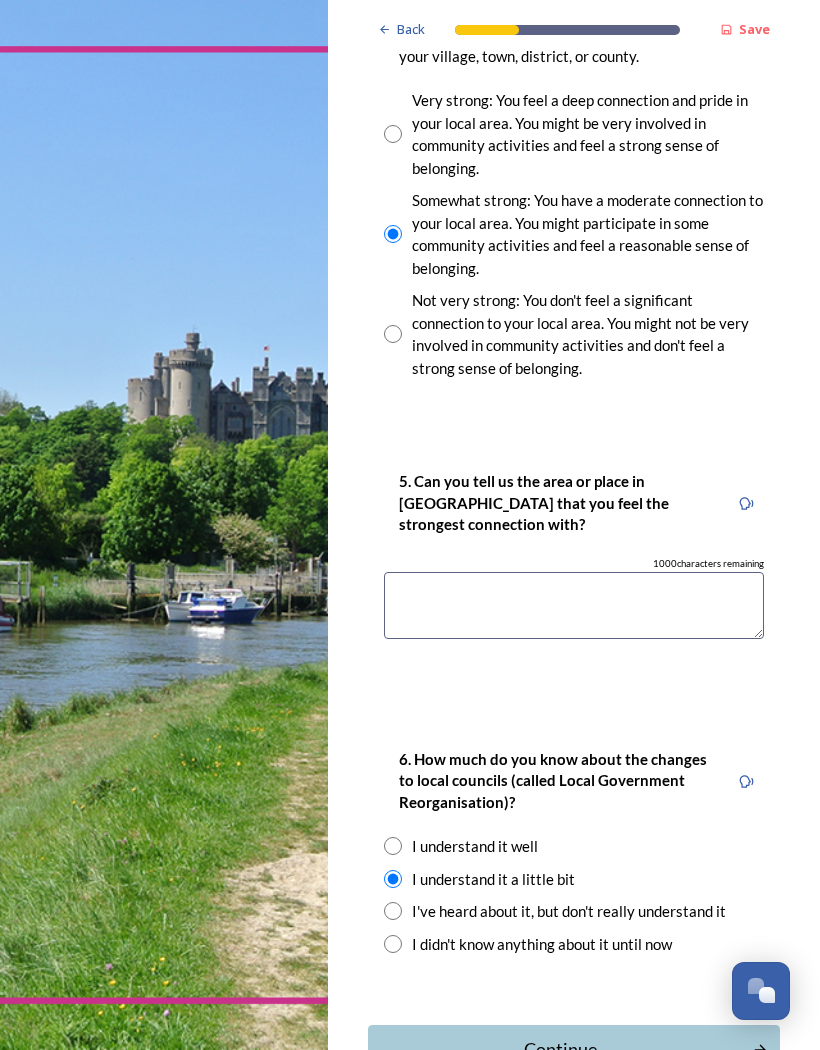 click on "Continue" at bounding box center [560, 1049] 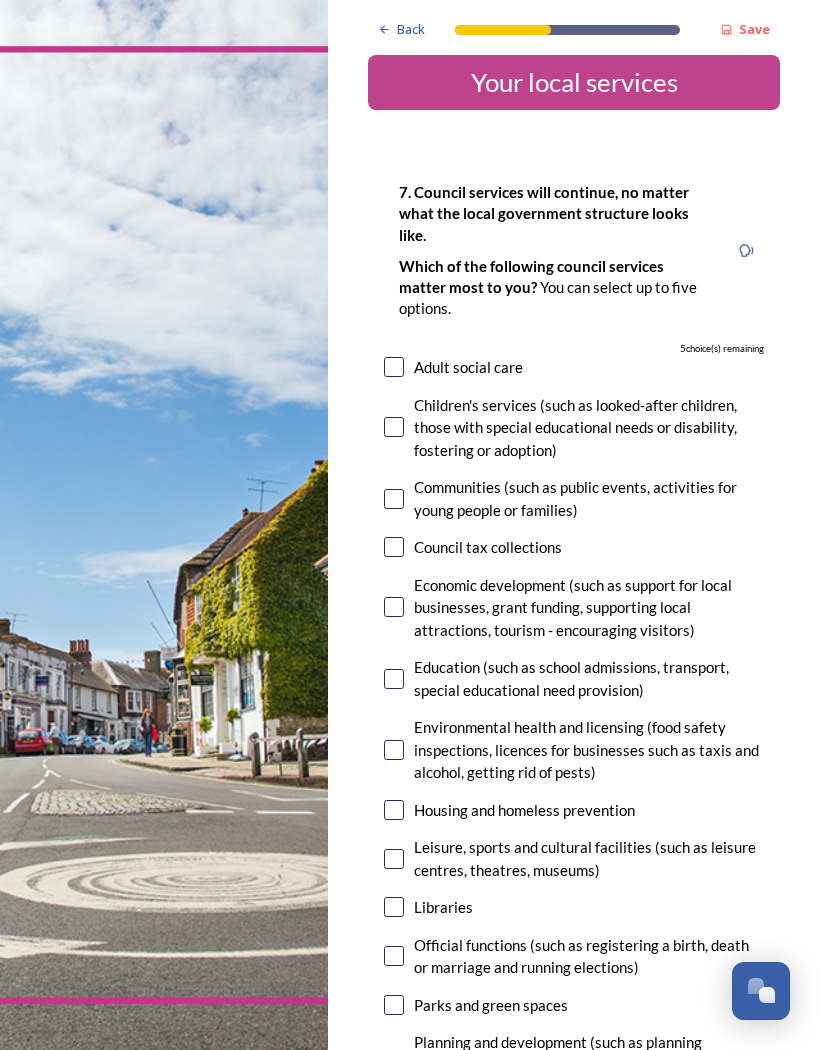 scroll, scrollTop: 21, scrollLeft: 0, axis: vertical 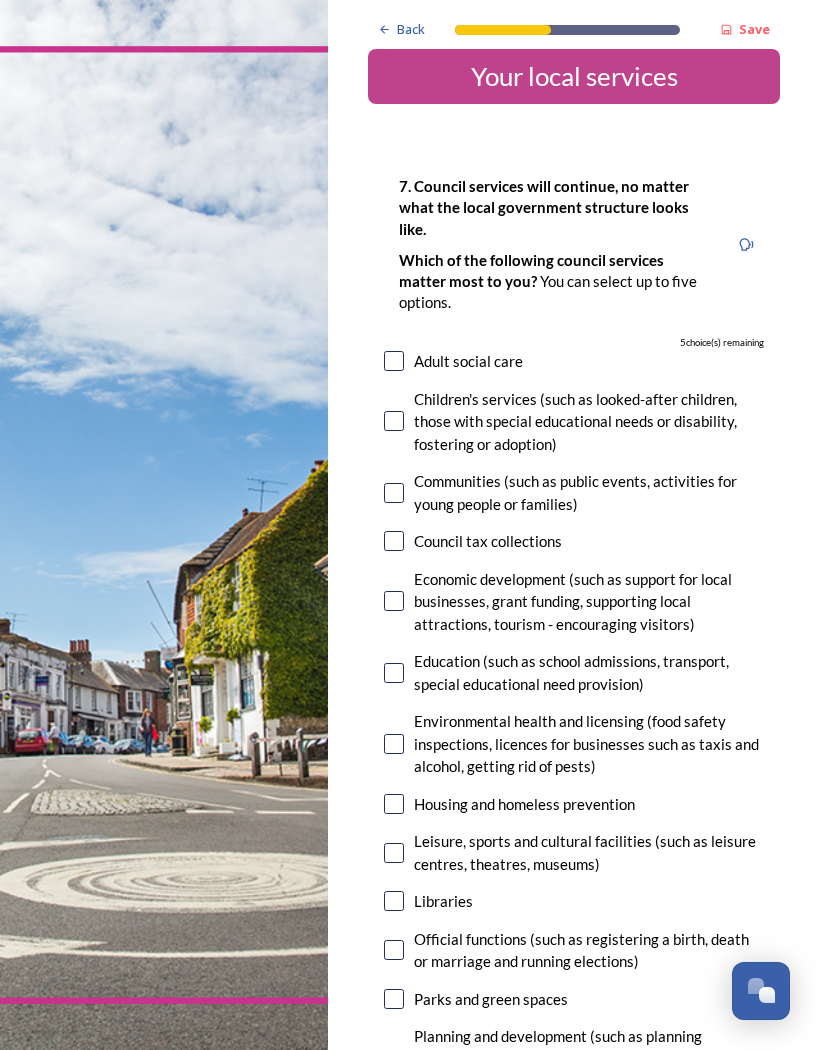 click at bounding box center [394, 999] 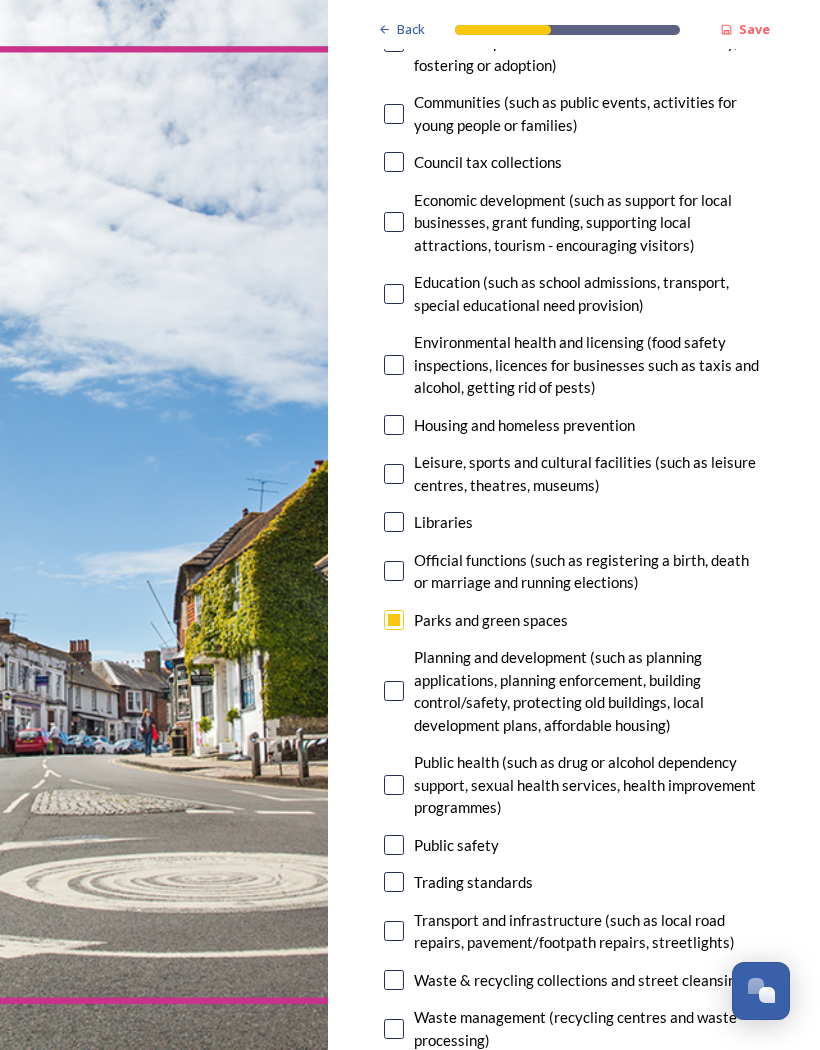 scroll, scrollTop: 400, scrollLeft: 0, axis: vertical 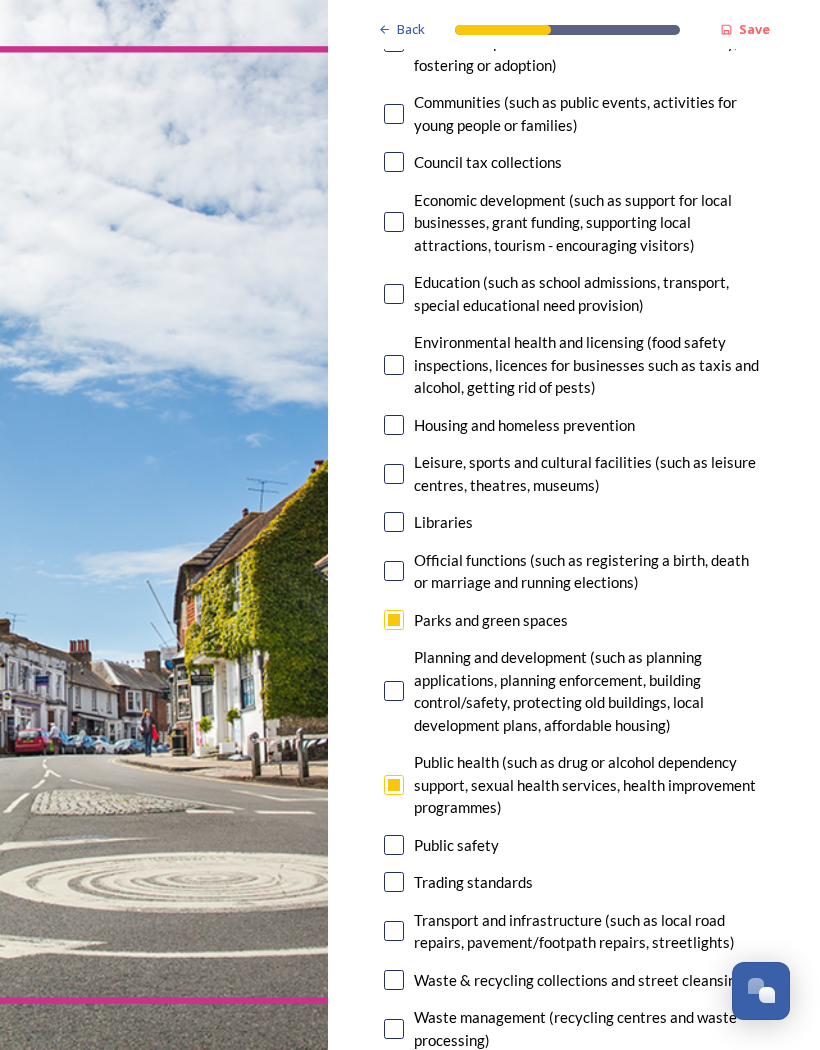 click at bounding box center [394, 691] 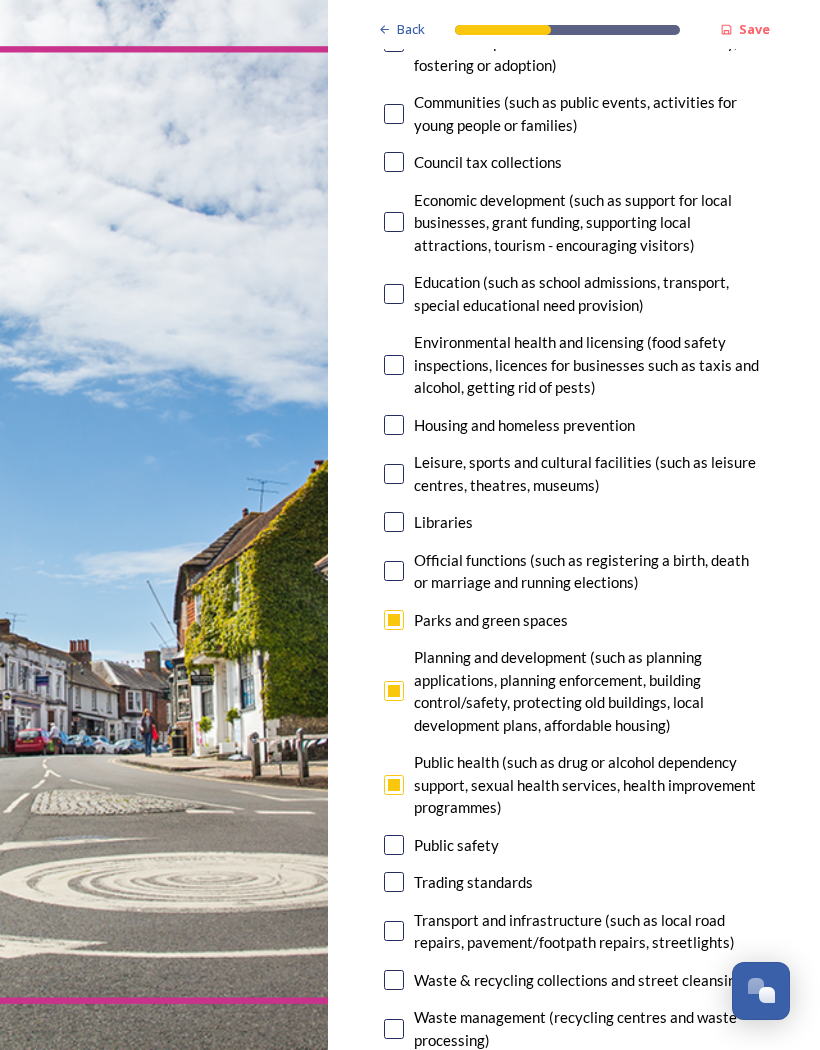 click at bounding box center (394, 845) 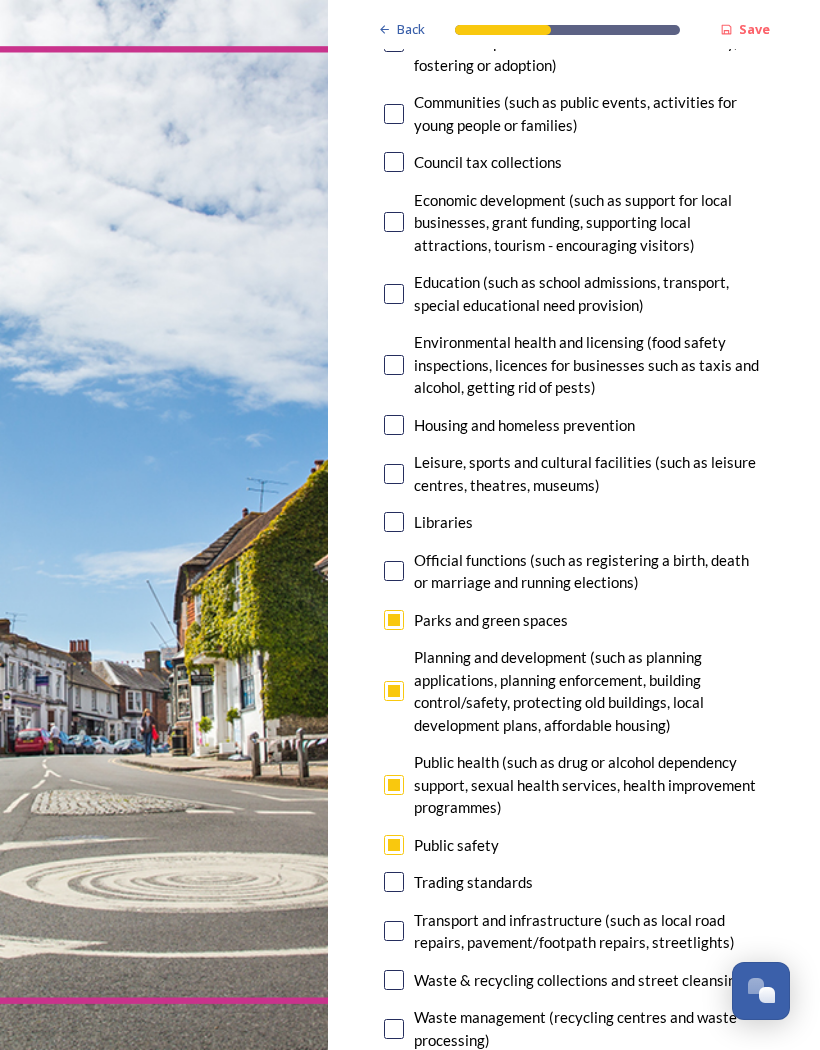 click at bounding box center (394, 931) 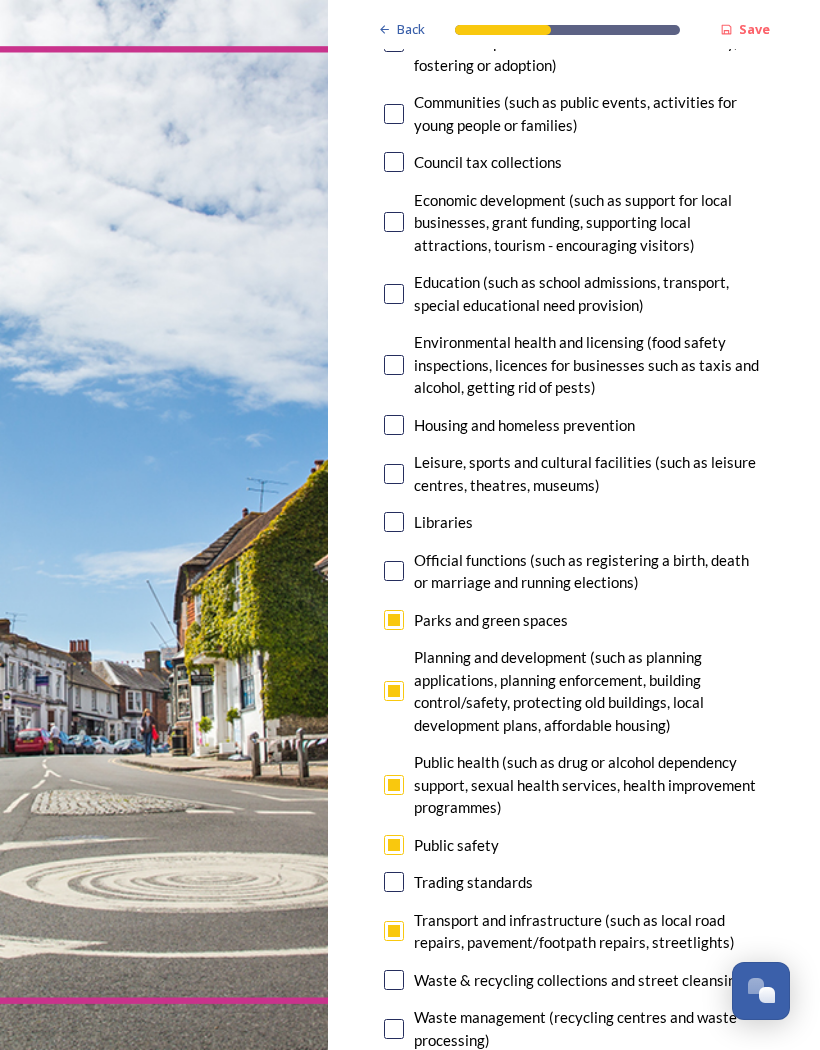 click at bounding box center (394, 980) 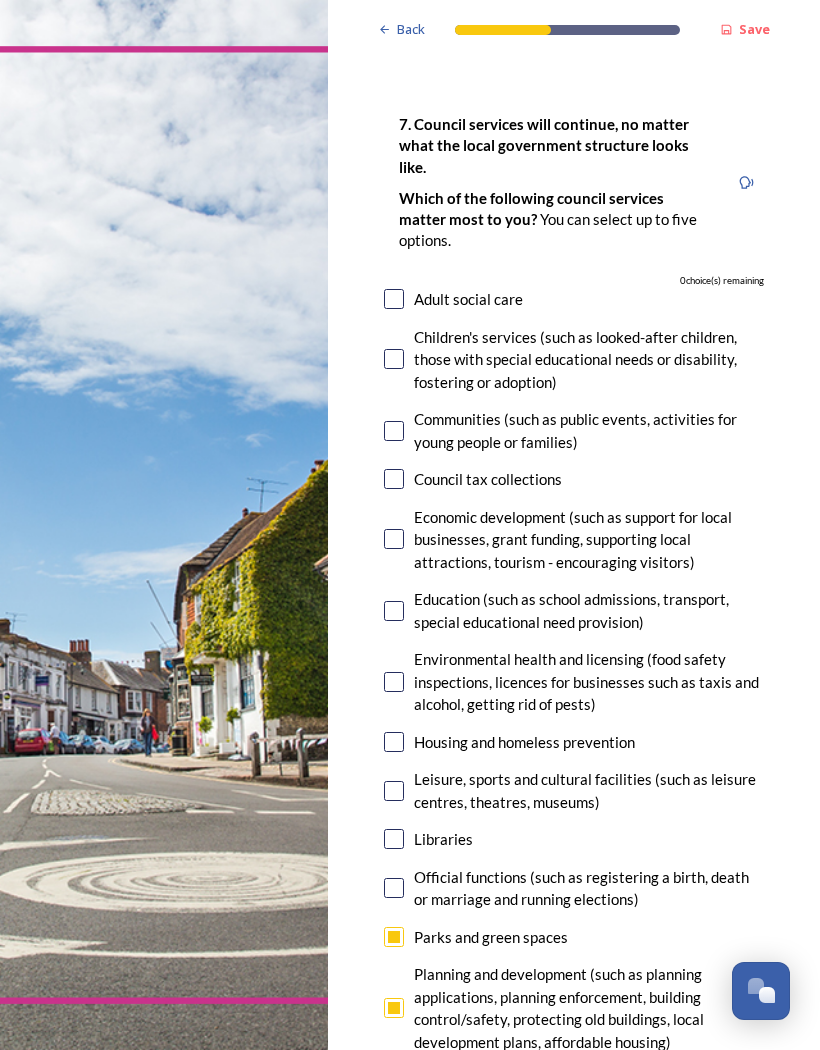 scroll, scrollTop: 81, scrollLeft: 0, axis: vertical 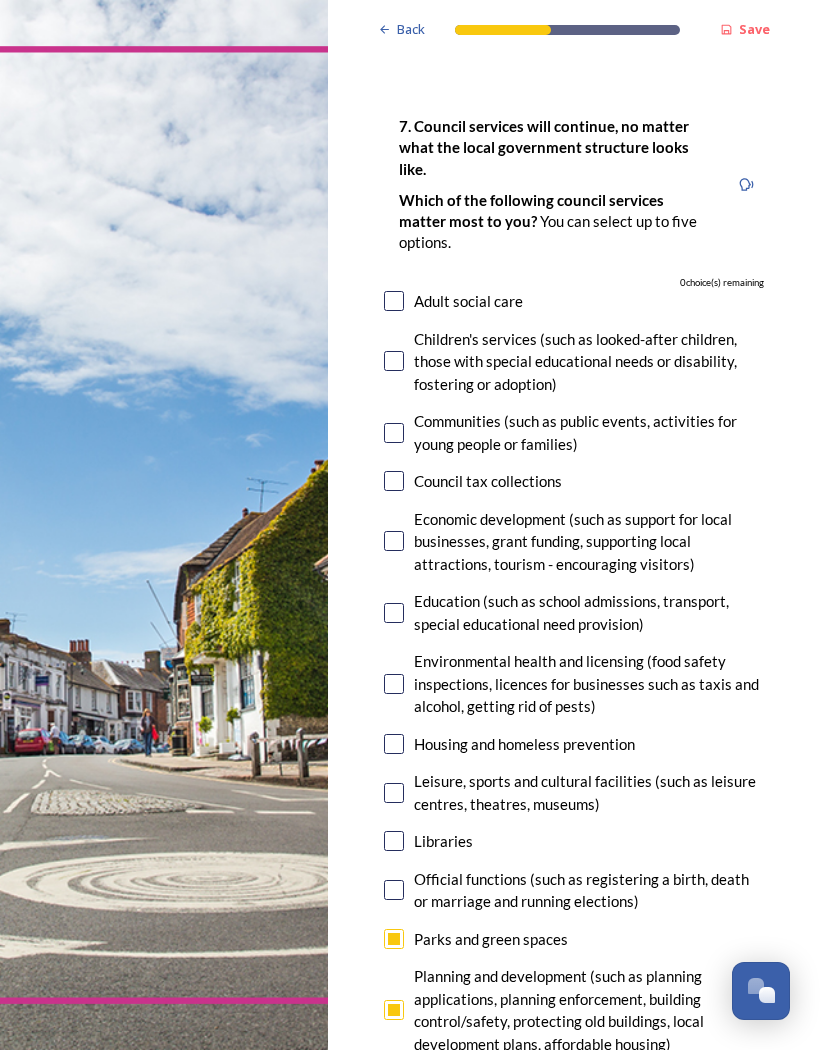click at bounding box center [394, 684] 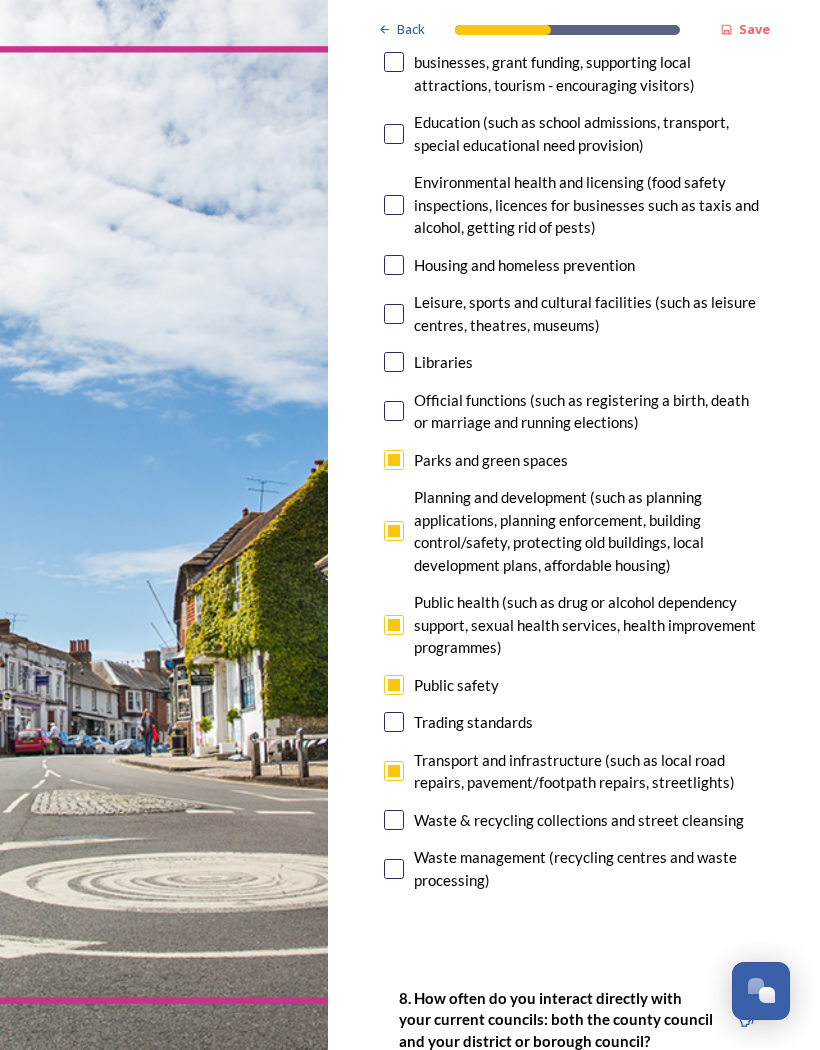 click at bounding box center (164, 525) 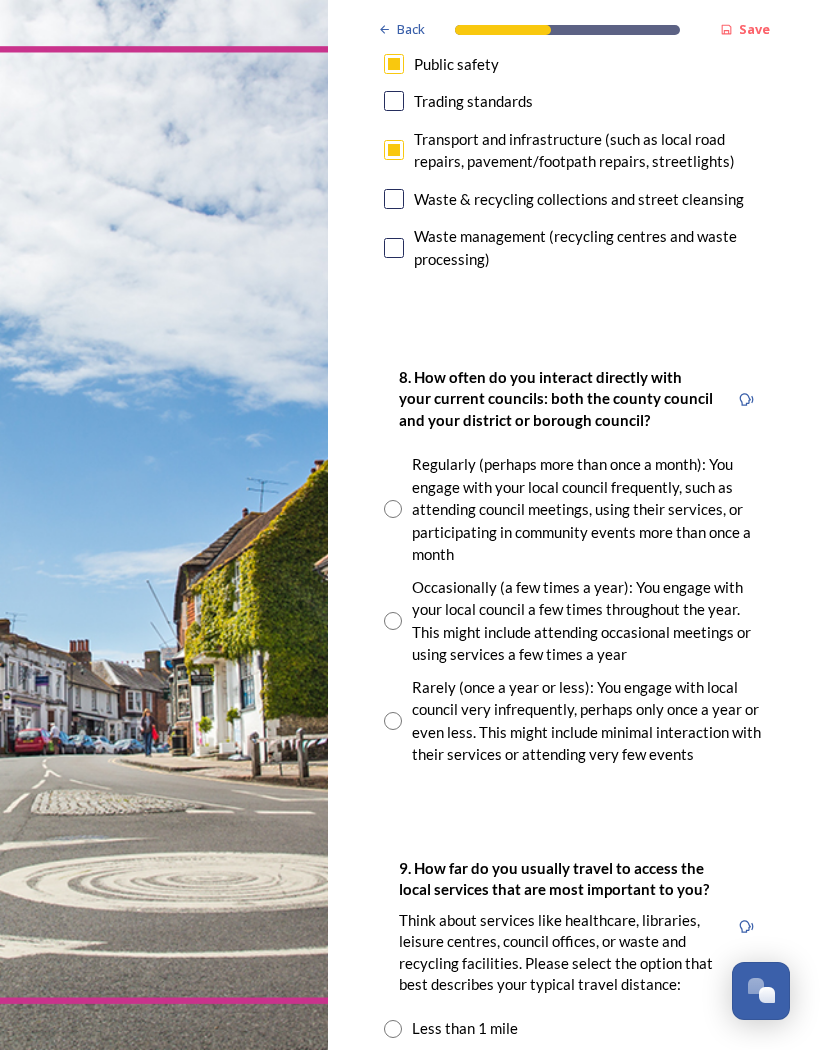 scroll, scrollTop: 1190, scrollLeft: 0, axis: vertical 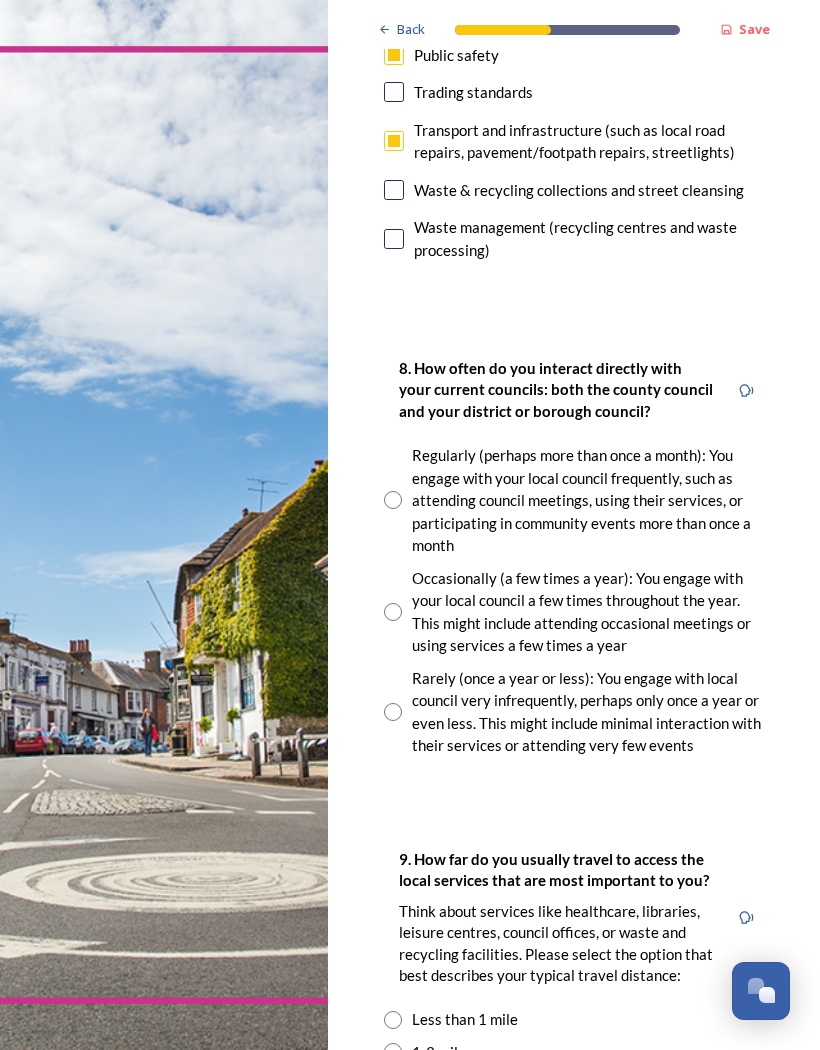 click at bounding box center (393, 612) 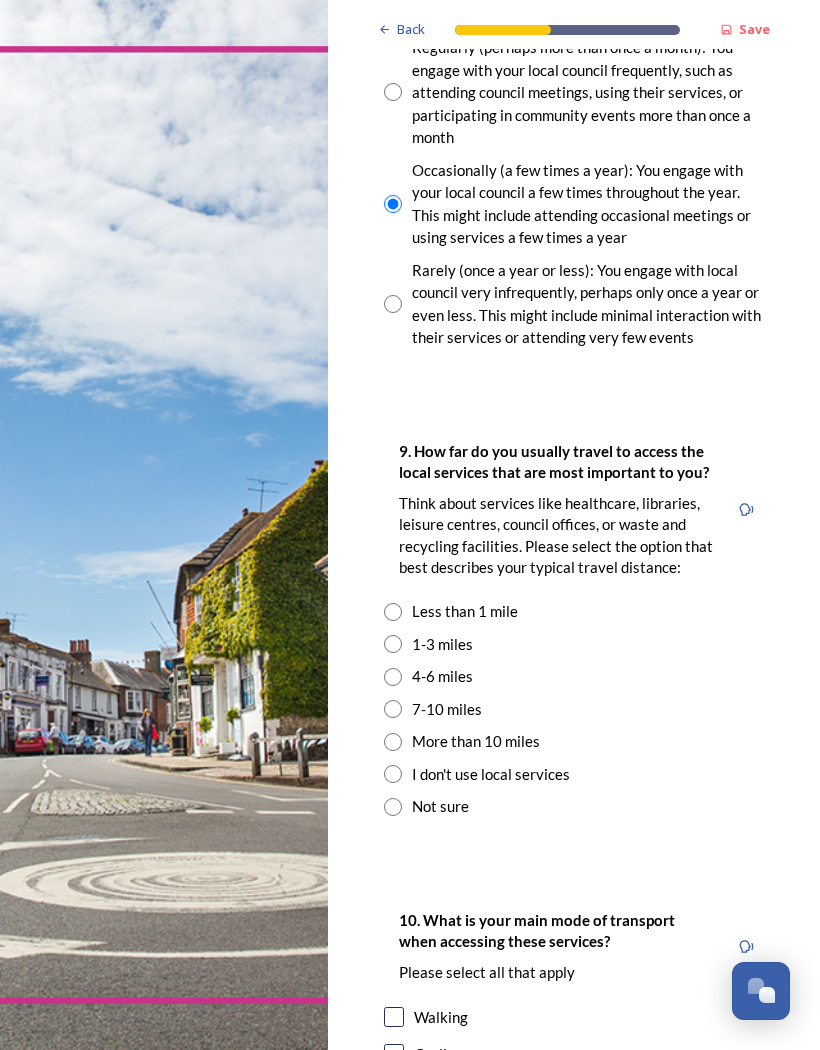 scroll, scrollTop: 1605, scrollLeft: 0, axis: vertical 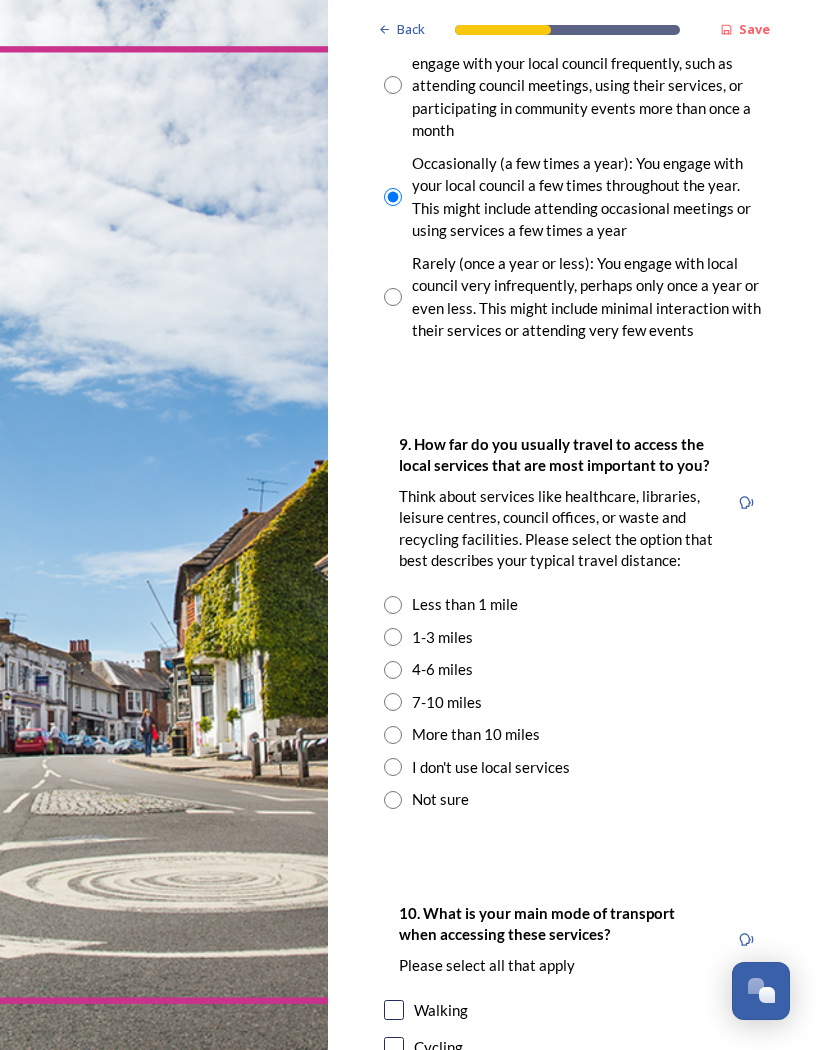 click at bounding box center [393, 637] 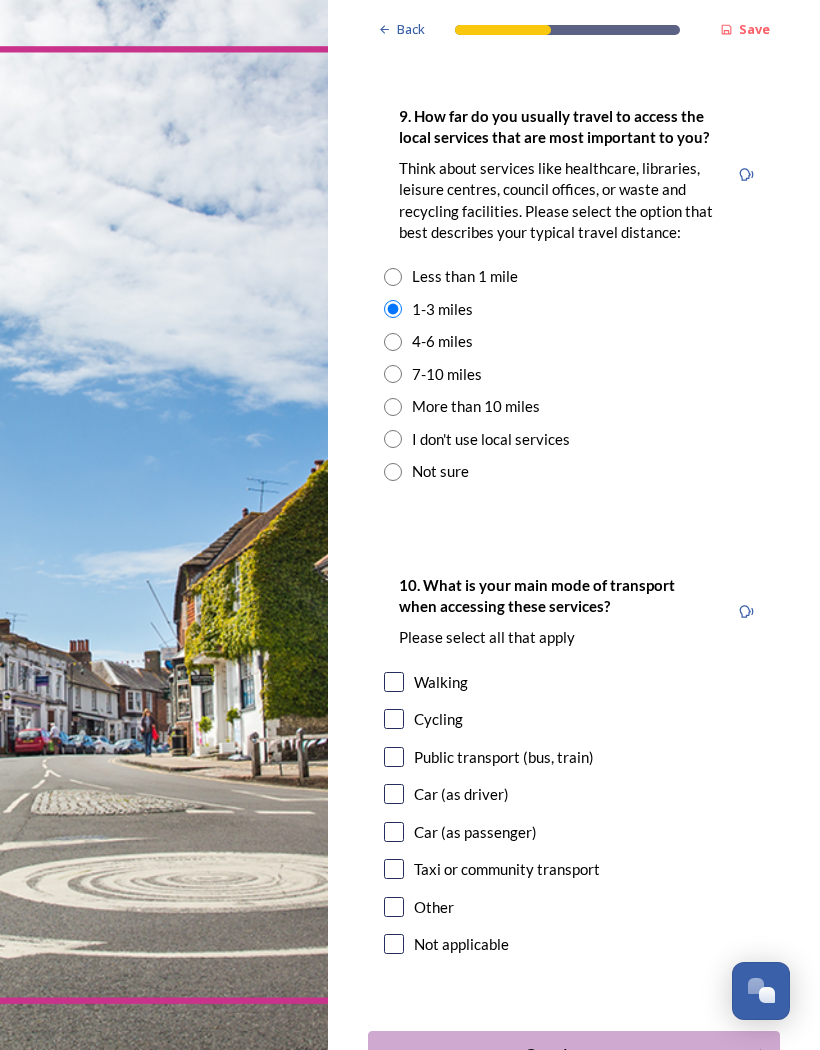 scroll, scrollTop: 1932, scrollLeft: 0, axis: vertical 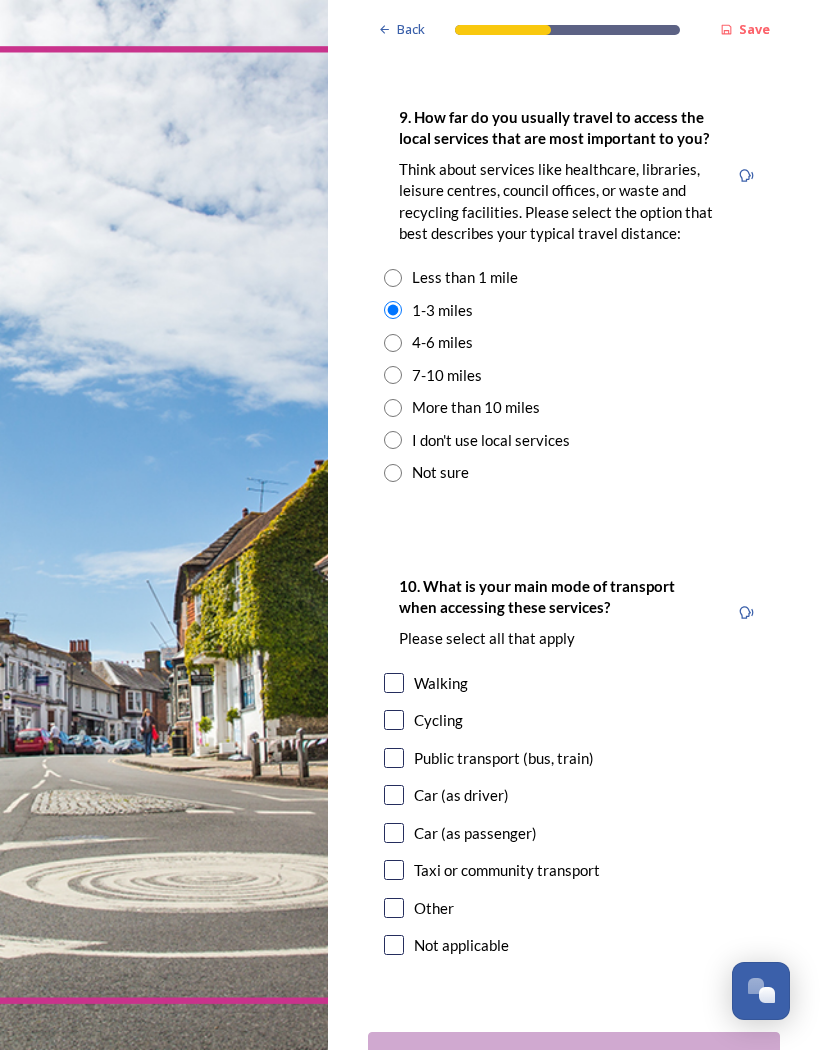 click at bounding box center (394, 683) 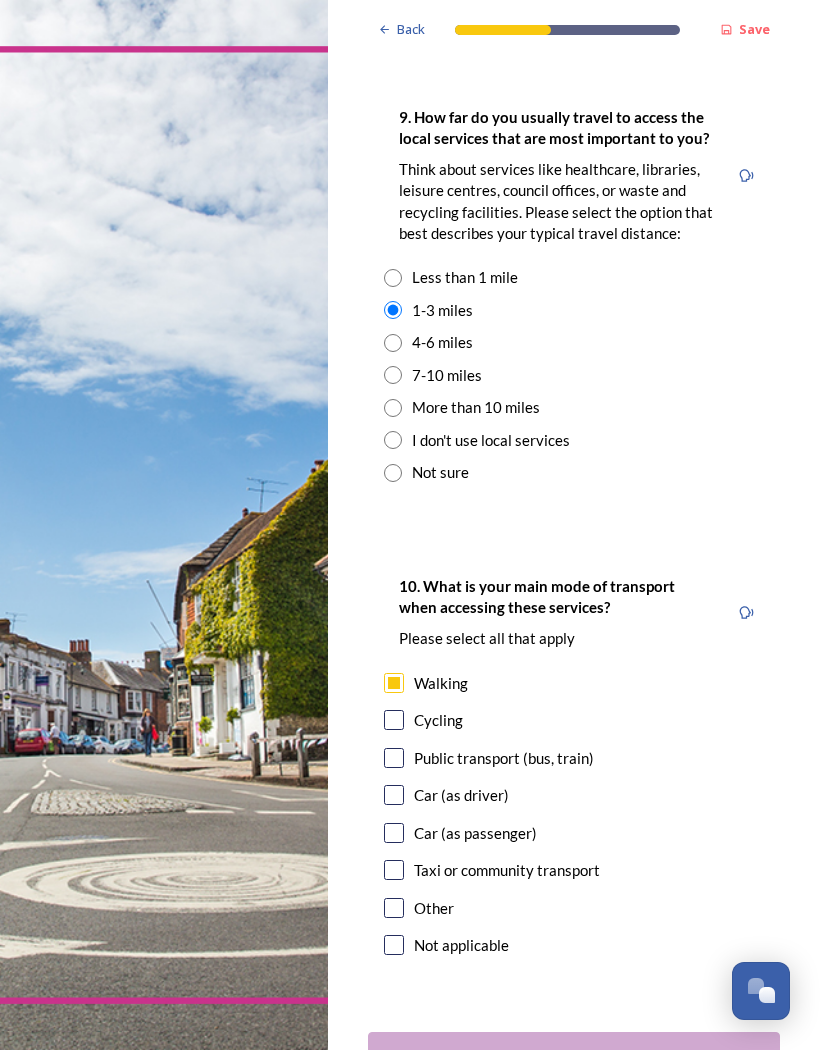 click at bounding box center [394, 758] 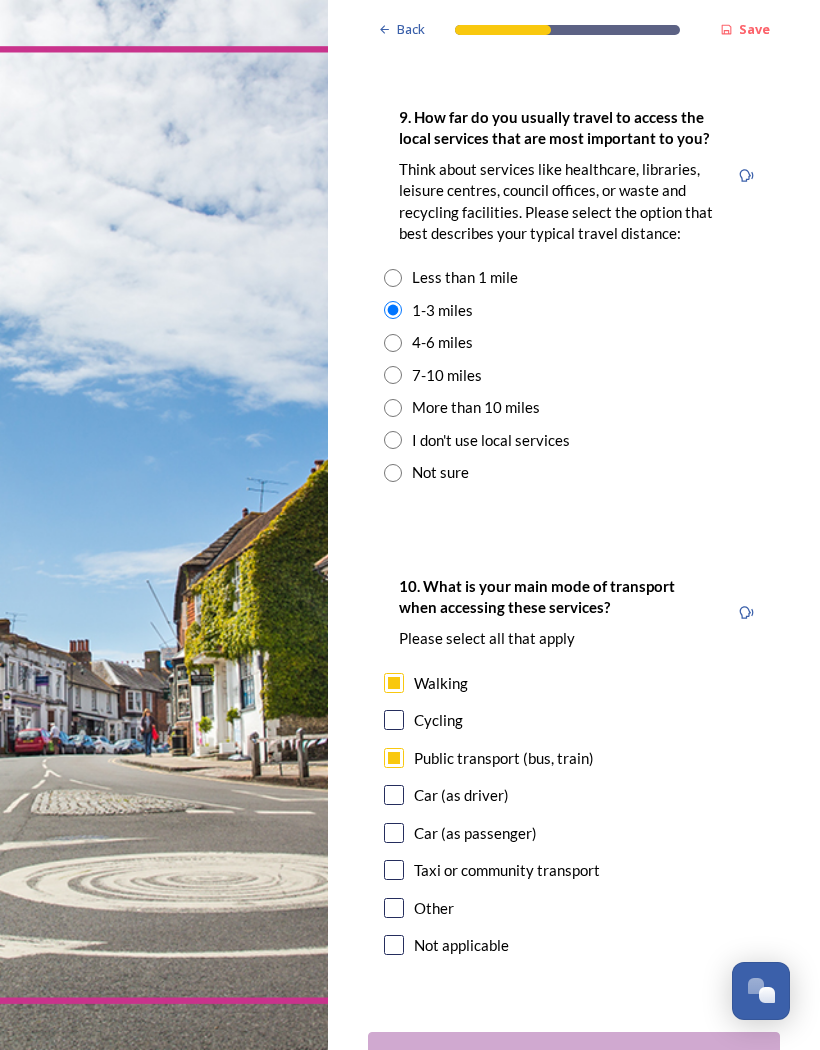 click at bounding box center (394, 795) 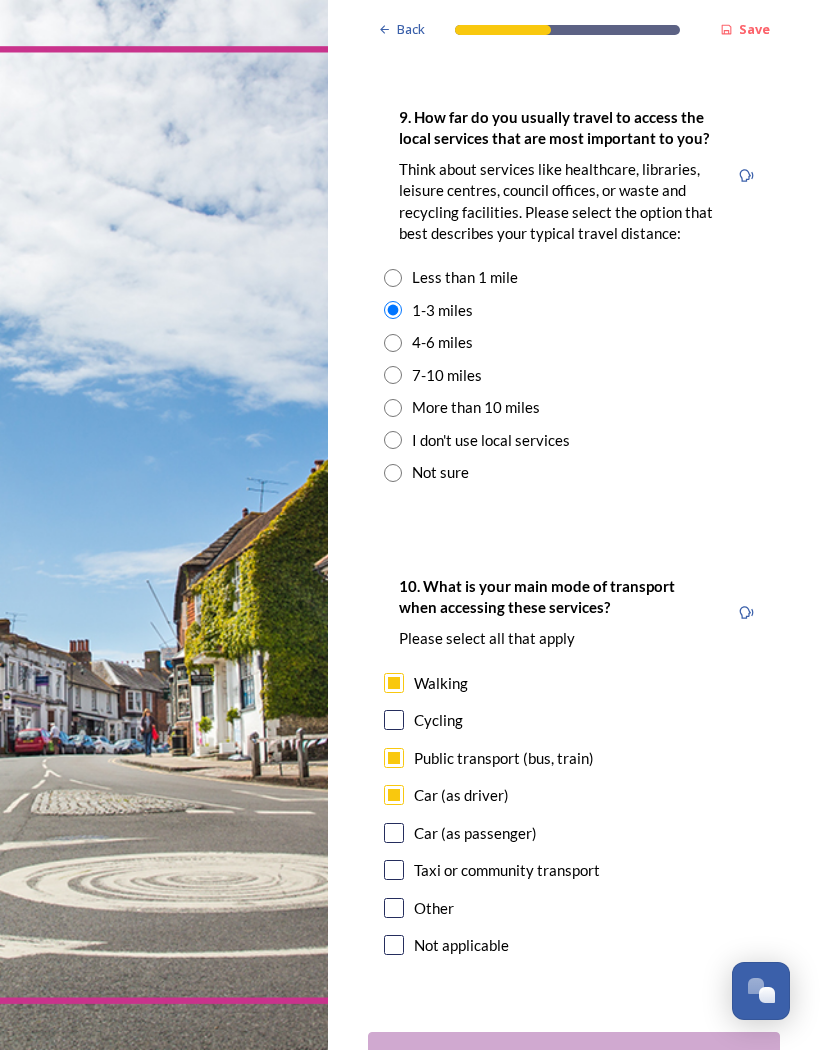 click on "Continue" at bounding box center (560, 1056) 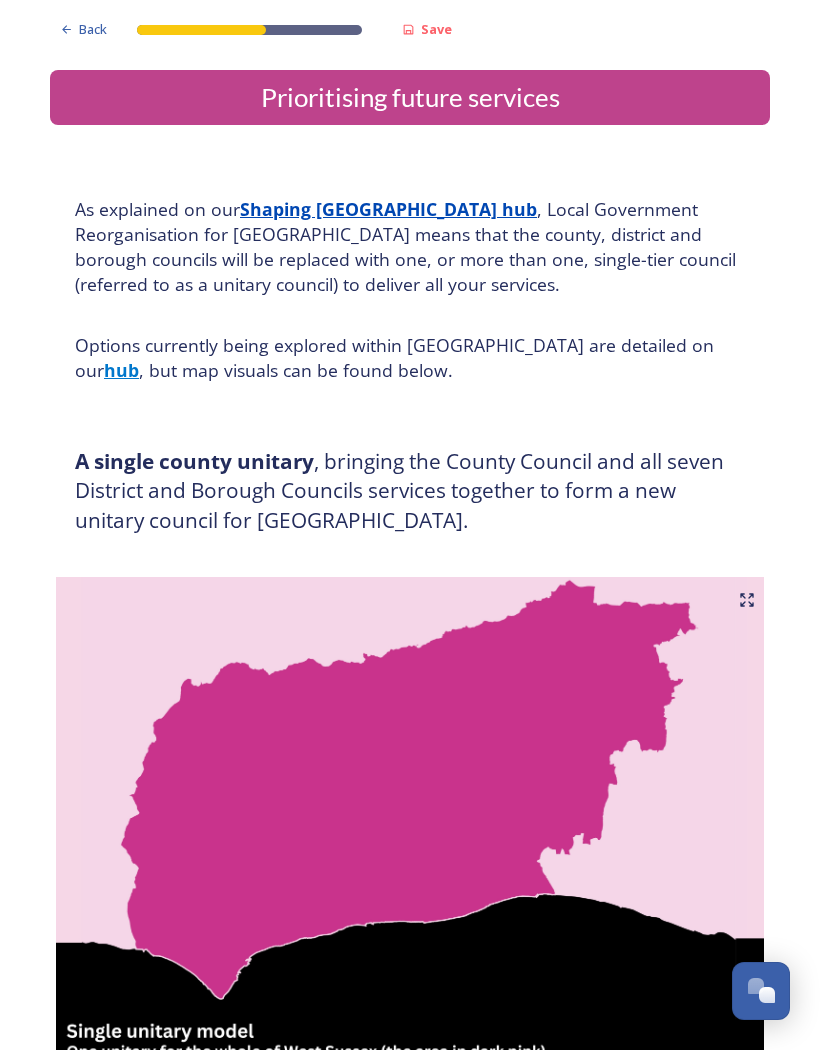 scroll, scrollTop: 0, scrollLeft: 0, axis: both 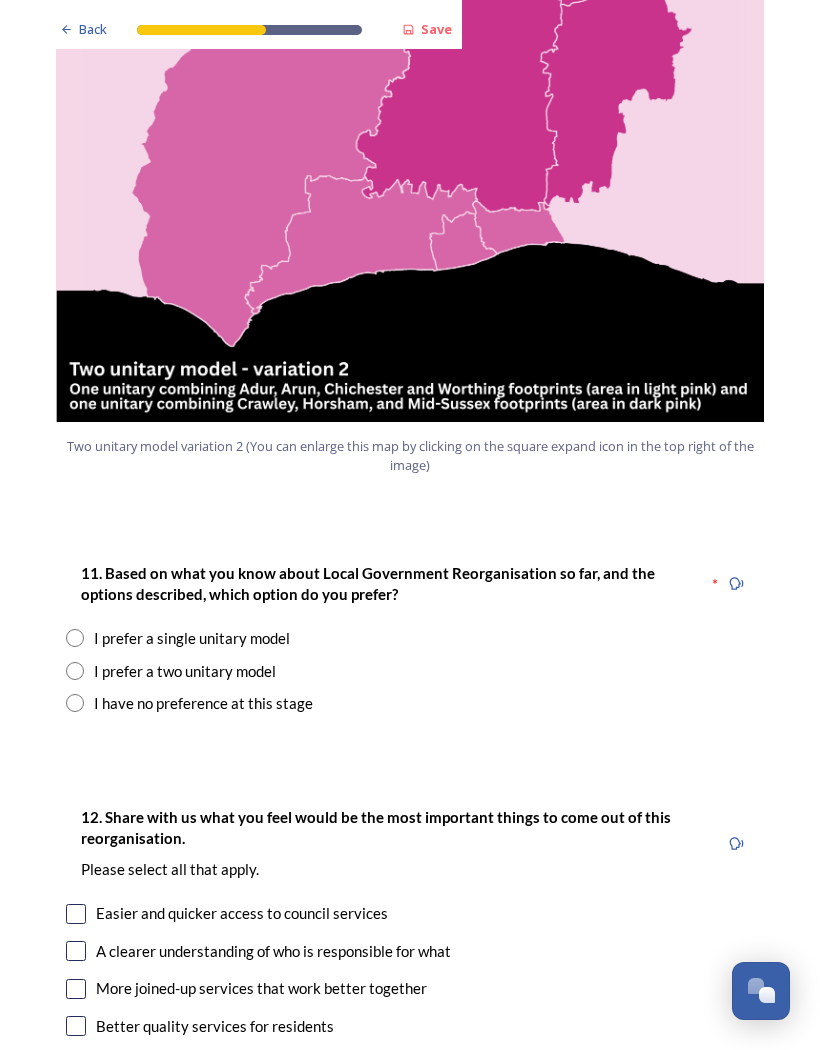 click at bounding box center (75, 671) 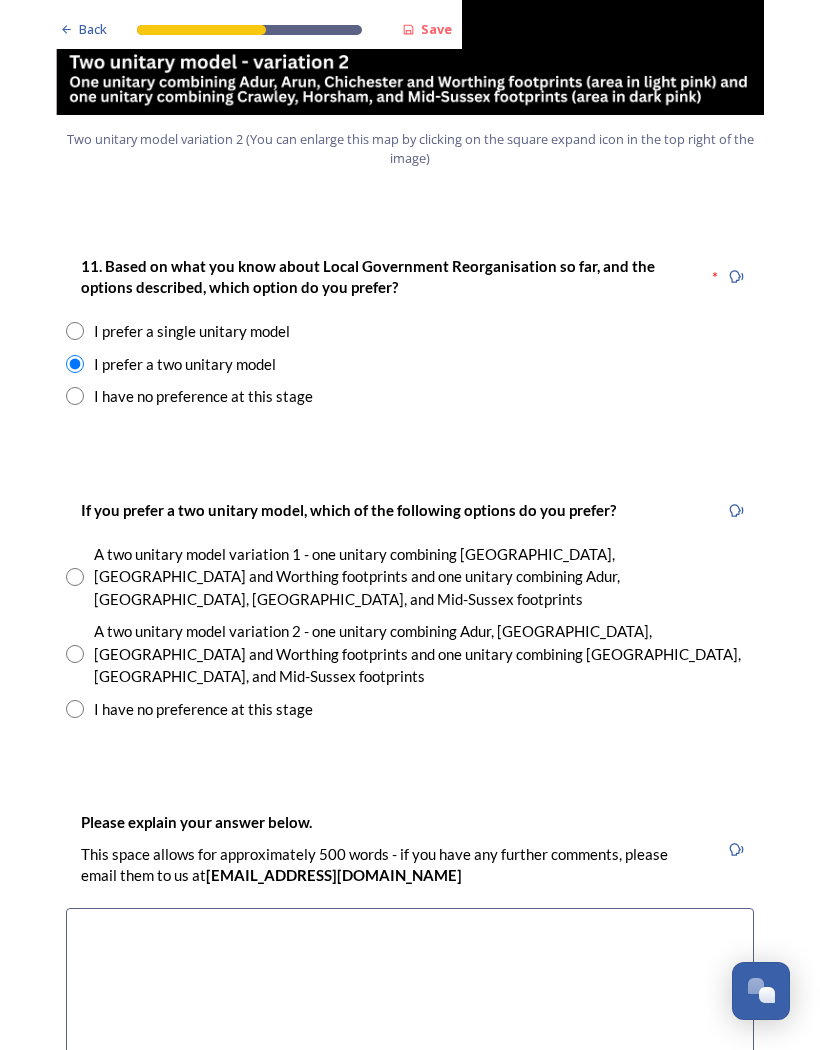 scroll, scrollTop: 2544, scrollLeft: 0, axis: vertical 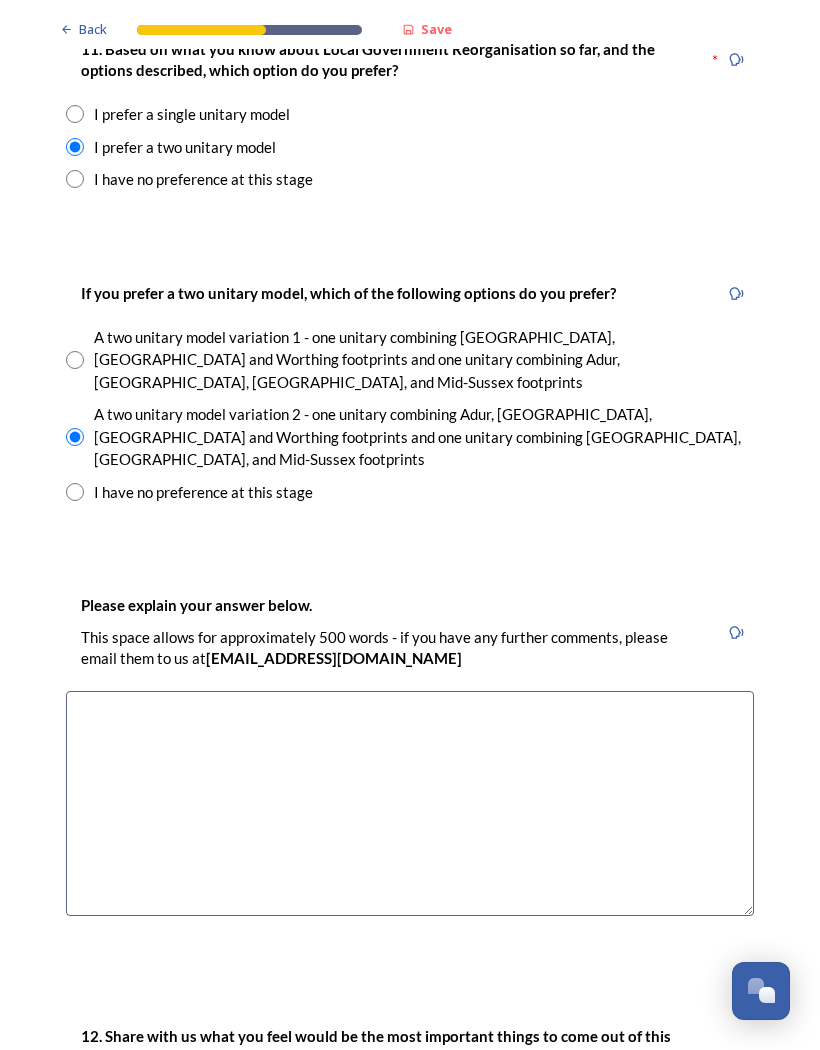 click at bounding box center (410, 803) 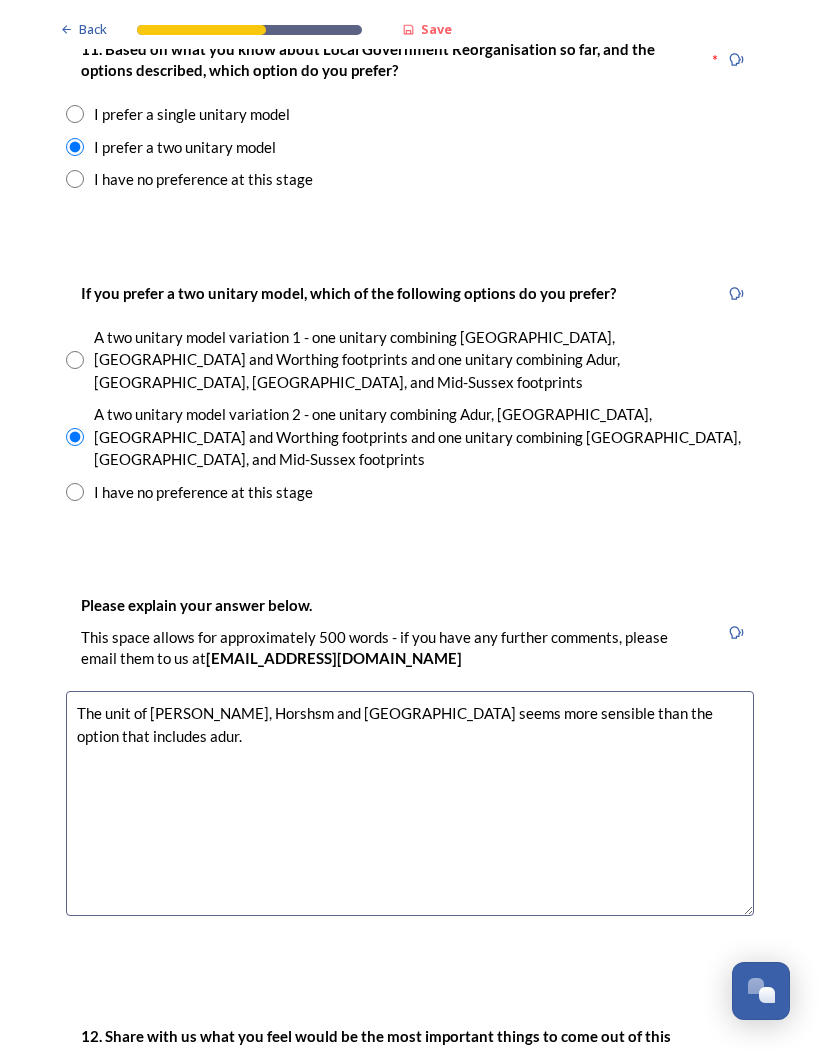 click on "The unit of [PERSON_NAME], Horshsm and [GEOGRAPHIC_DATA] seems more sensible than the option that includes adur." at bounding box center (410, 803) 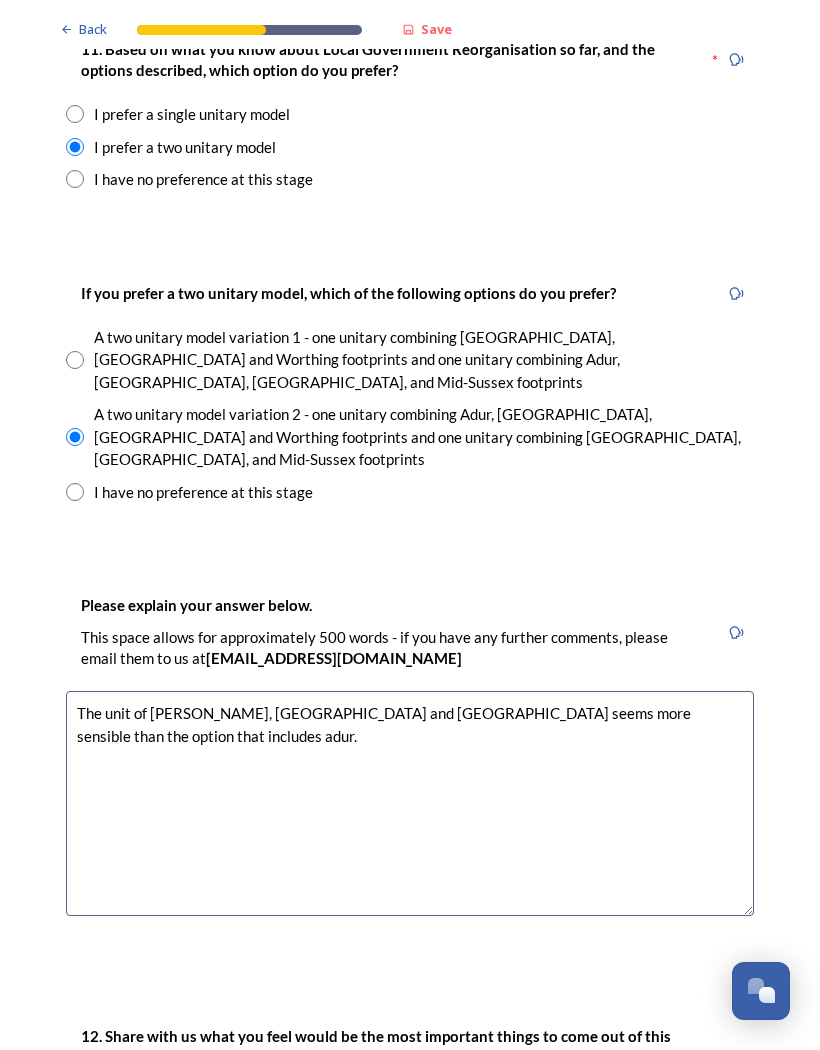 click on "The unit of [PERSON_NAME], [GEOGRAPHIC_DATA] and [GEOGRAPHIC_DATA] seems more sensible than the option that includes adur." at bounding box center [410, 803] 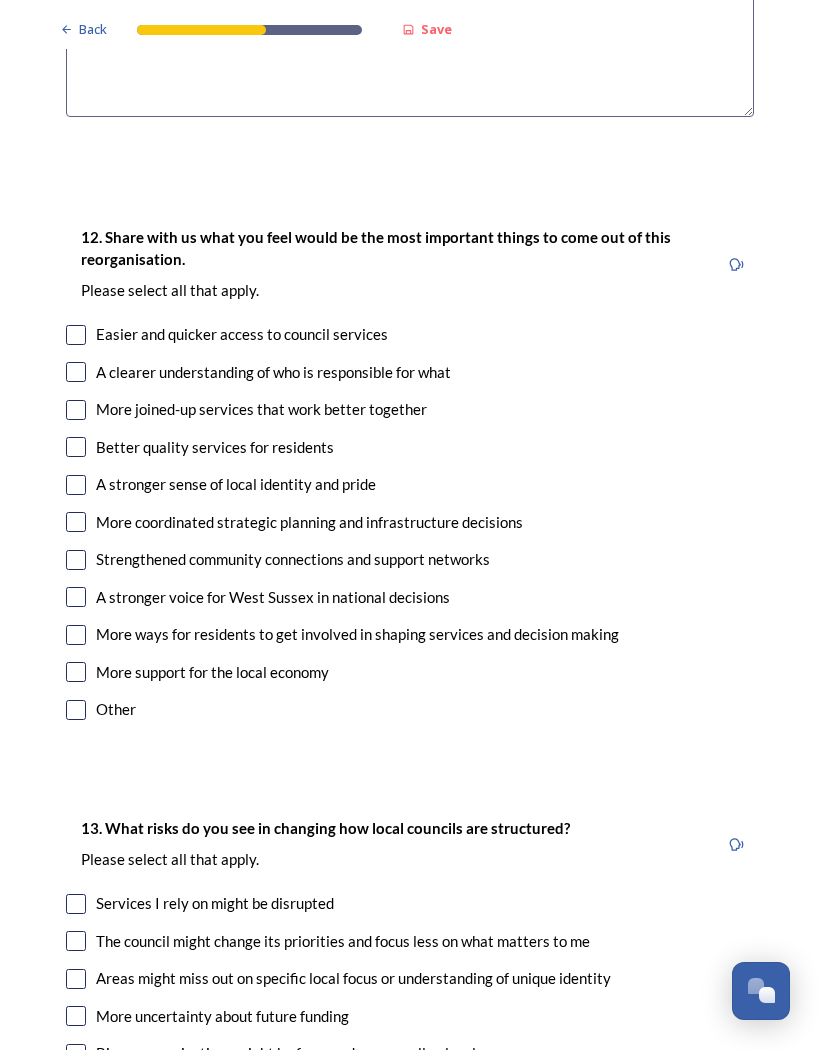 scroll, scrollTop: 3563, scrollLeft: 0, axis: vertical 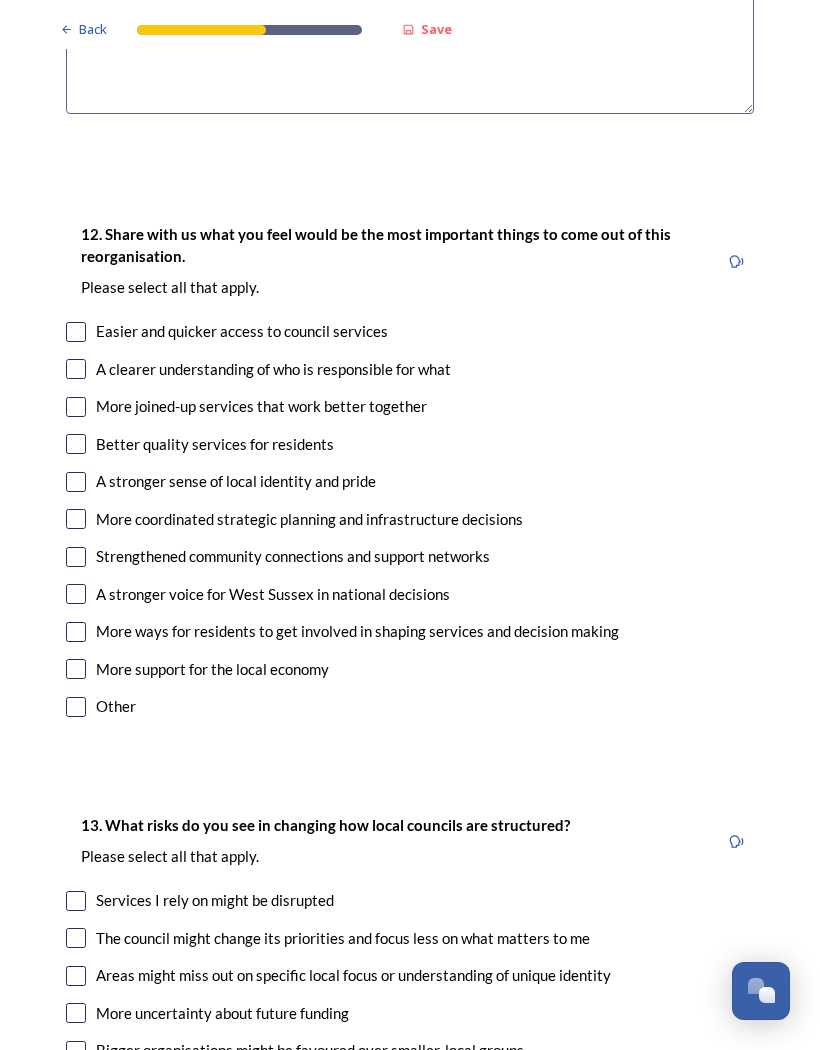 type on "The unit of [PERSON_NAME], Horsham and [GEOGRAPHIC_DATA] seems more sensible than the option that includes adur." 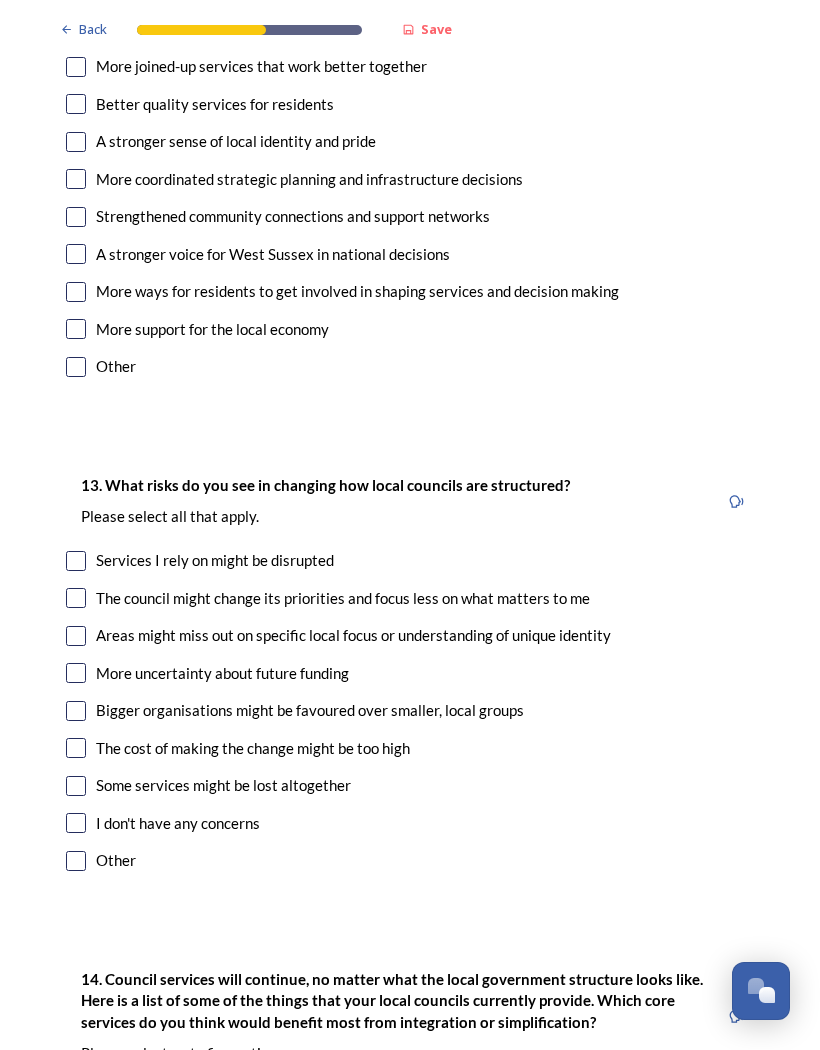 scroll, scrollTop: 3903, scrollLeft: 0, axis: vertical 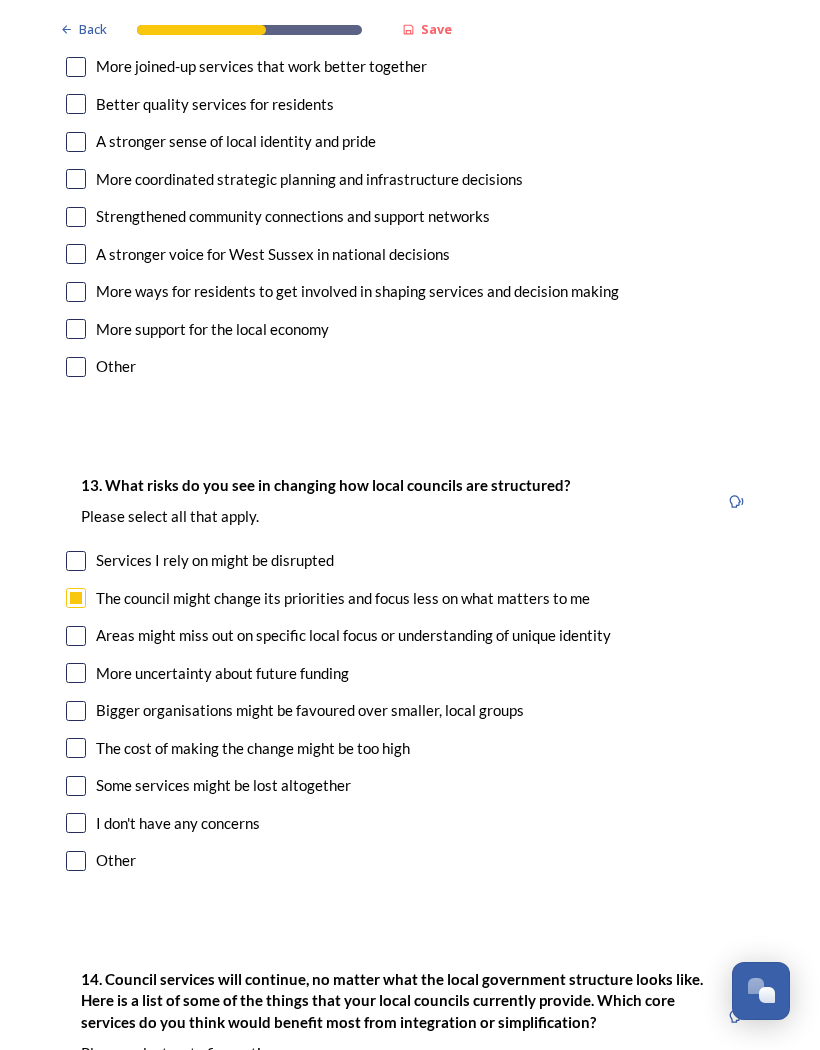 click at bounding box center (76, 673) 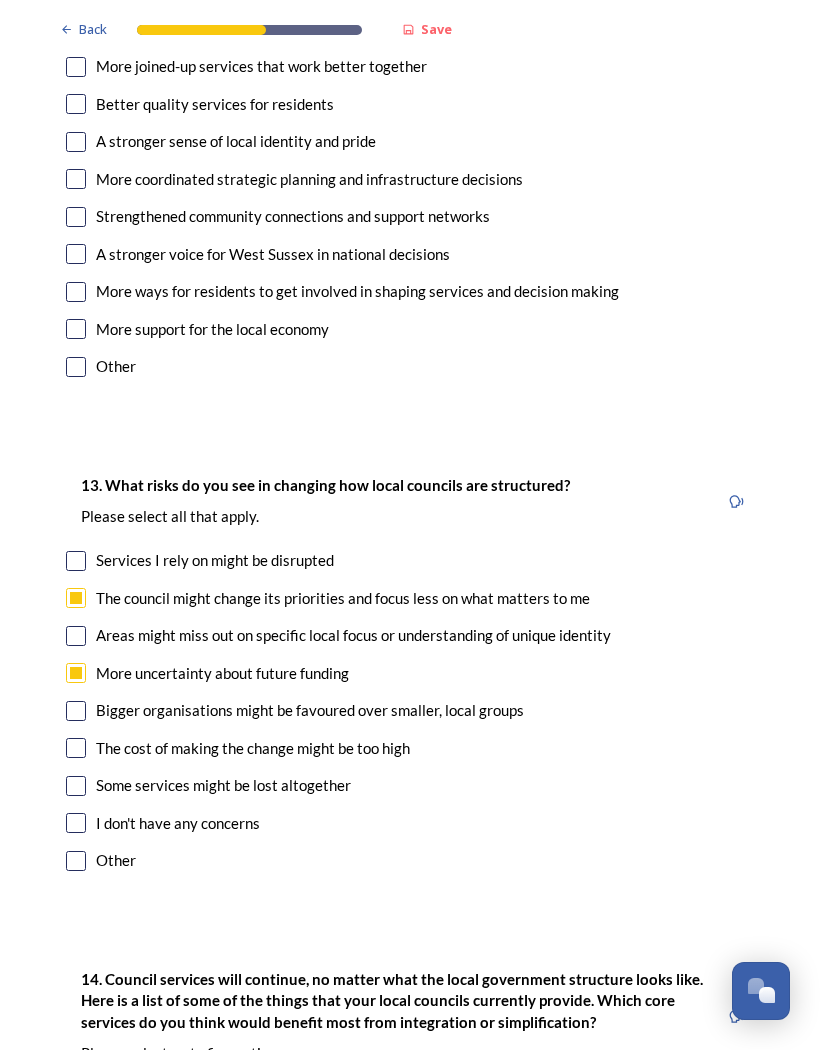 click at bounding box center (76, 711) 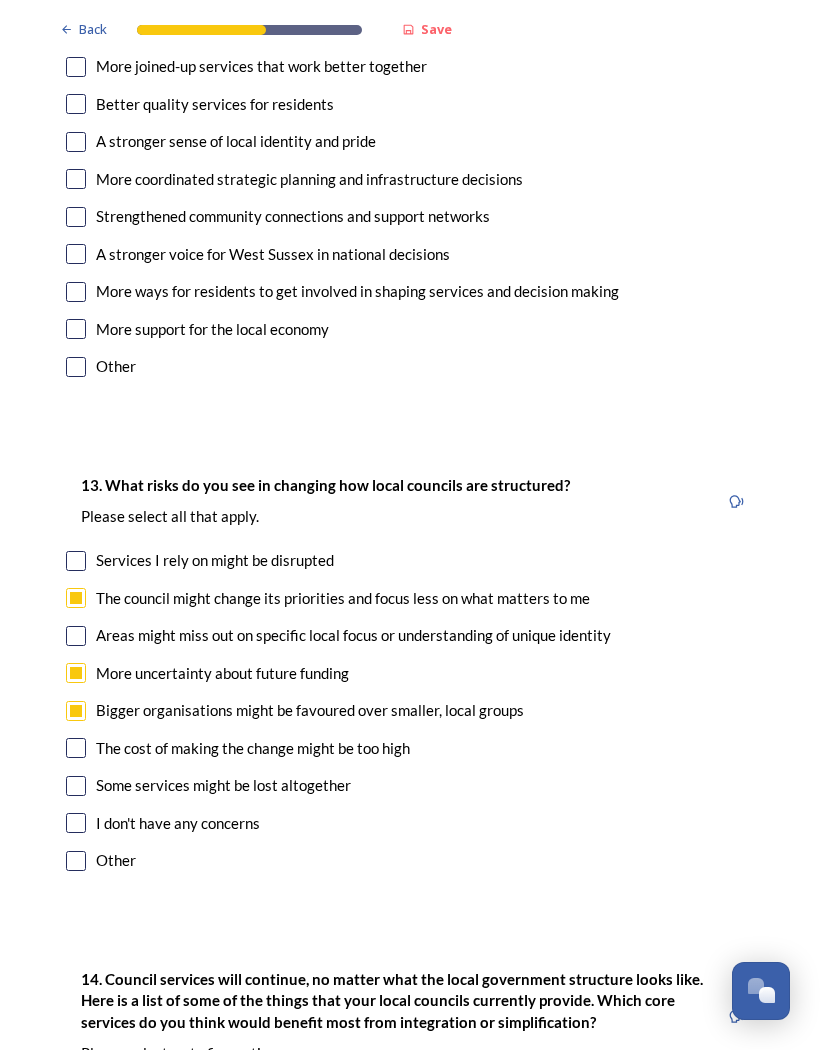 click on "The cost of making the change might be too high" at bounding box center (253, 748) 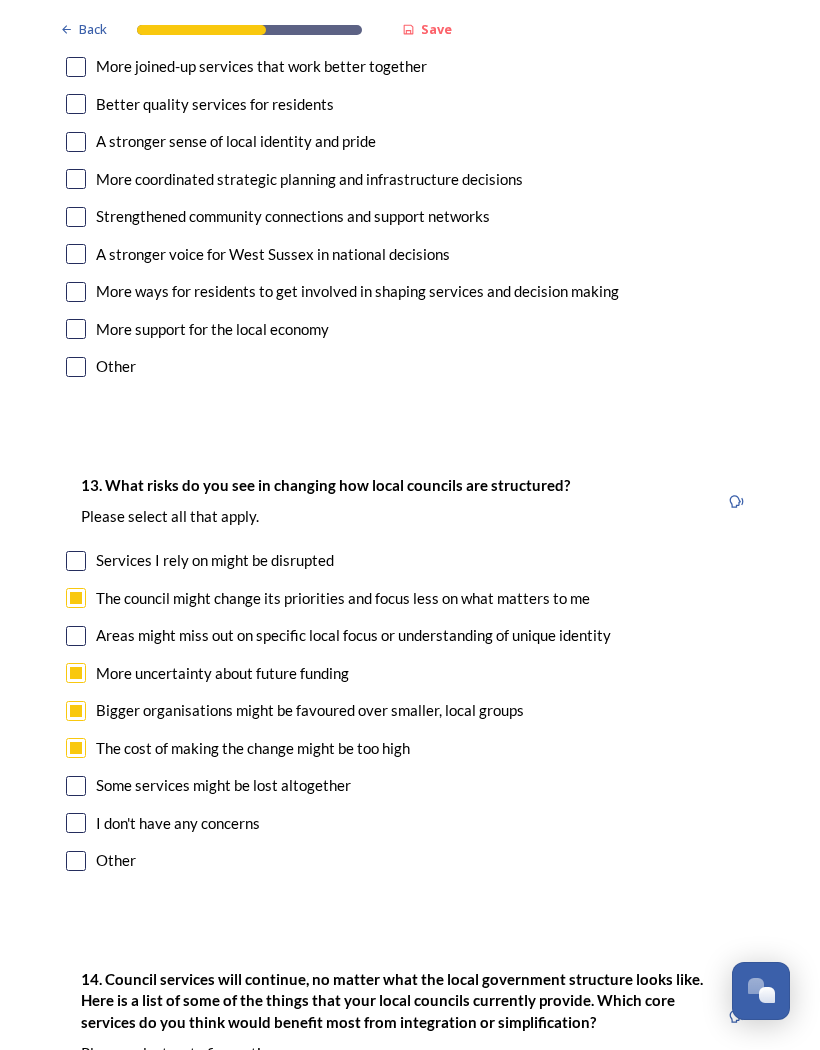 checkbox on "true" 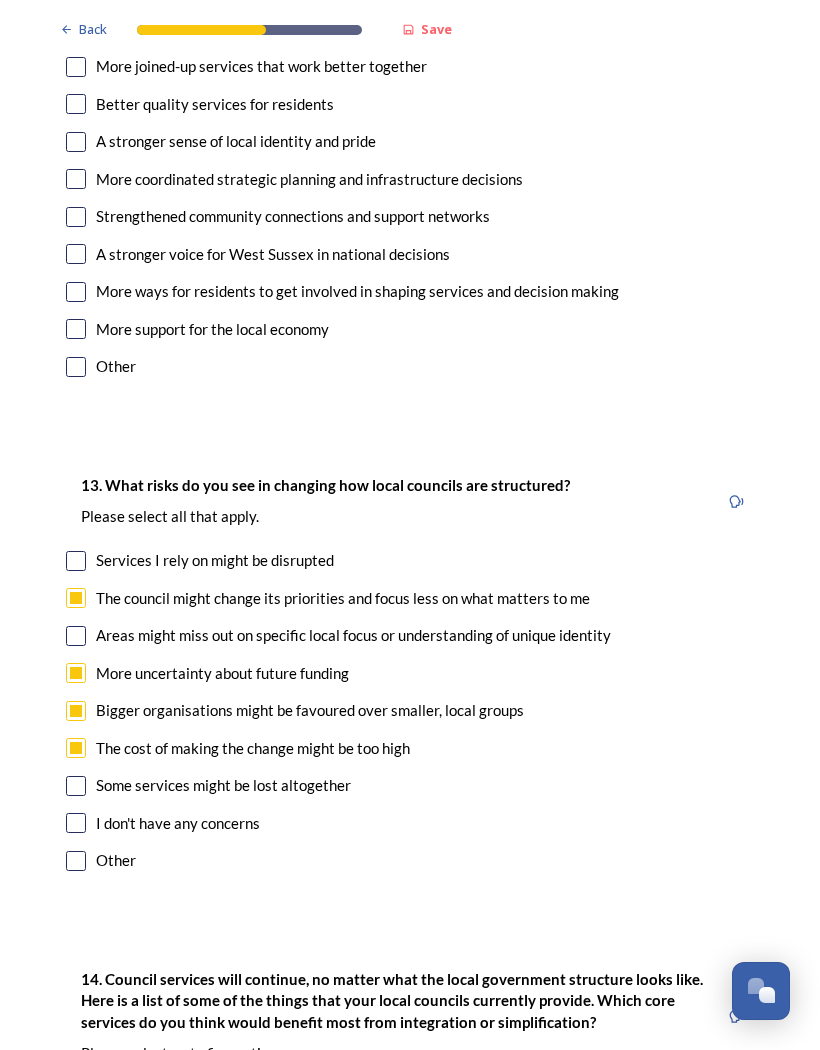 click at bounding box center [76, 636] 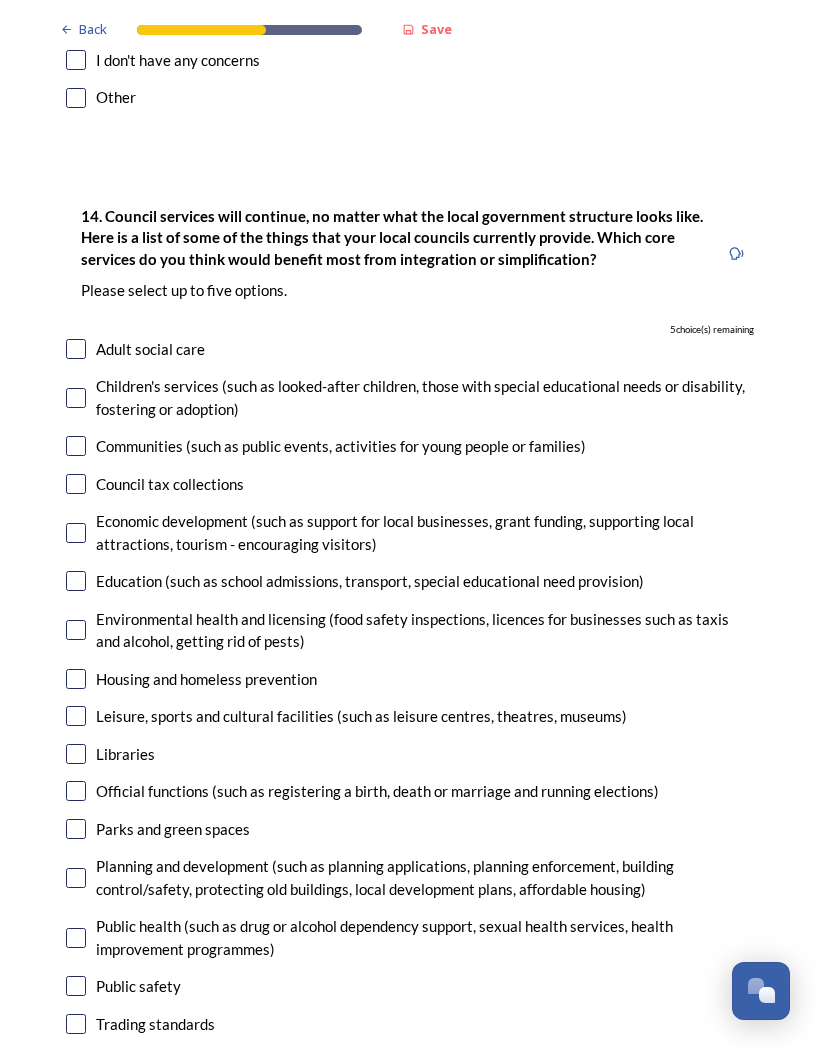 scroll, scrollTop: 4669, scrollLeft: 0, axis: vertical 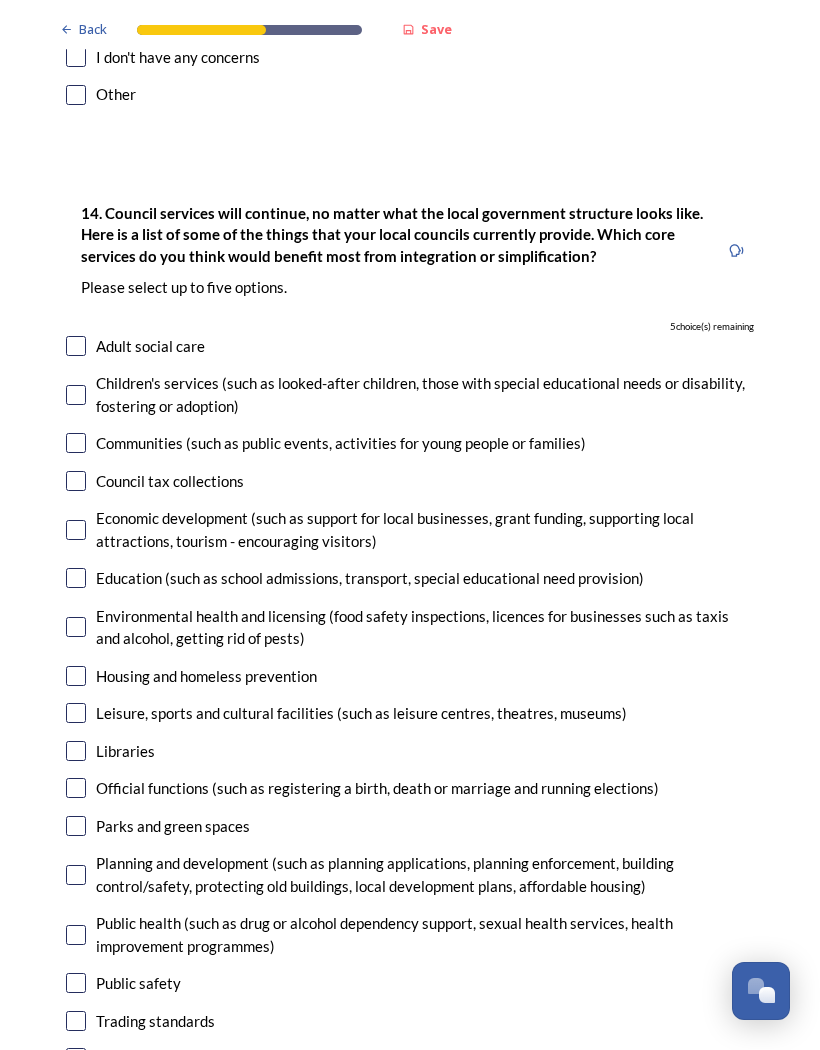 click at bounding box center [76, 826] 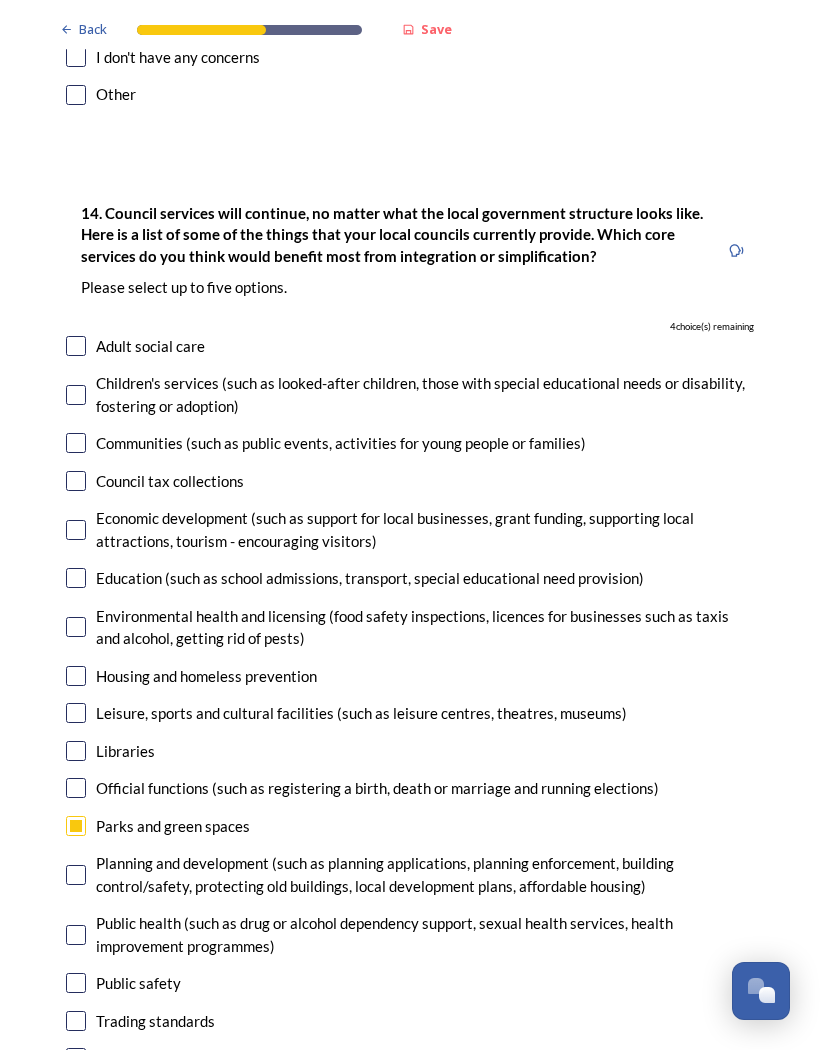click at bounding box center (76, 826) 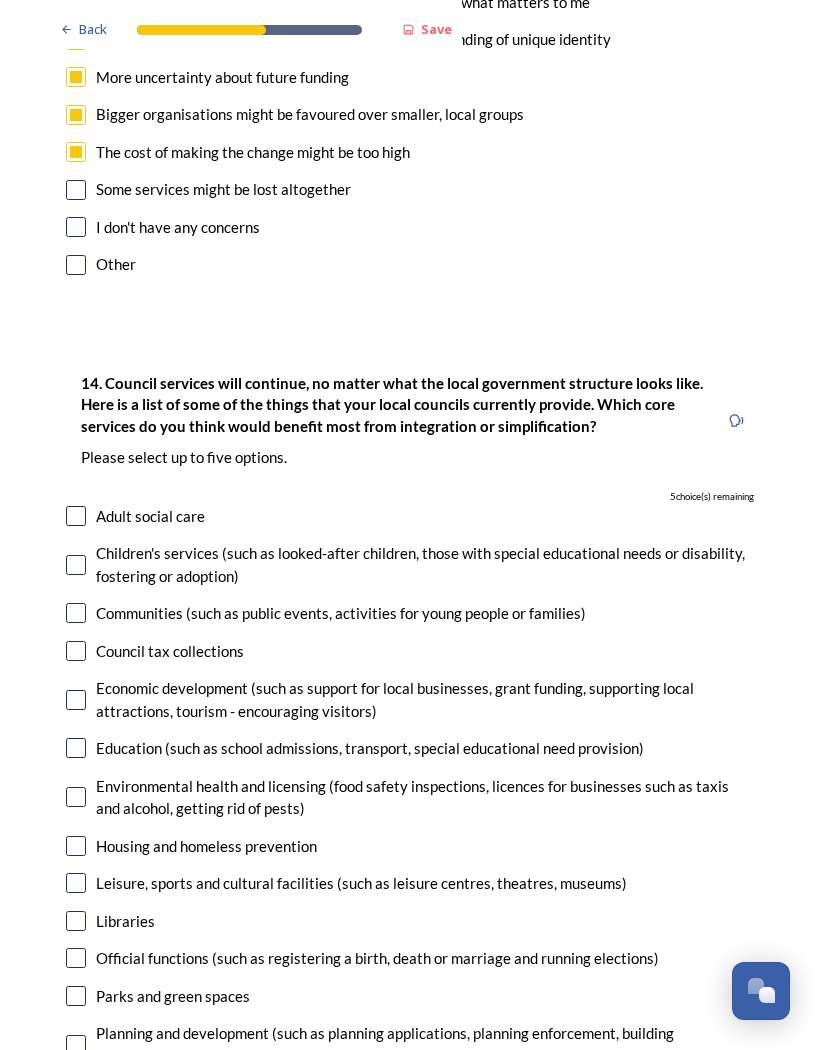 scroll, scrollTop: 4499, scrollLeft: 0, axis: vertical 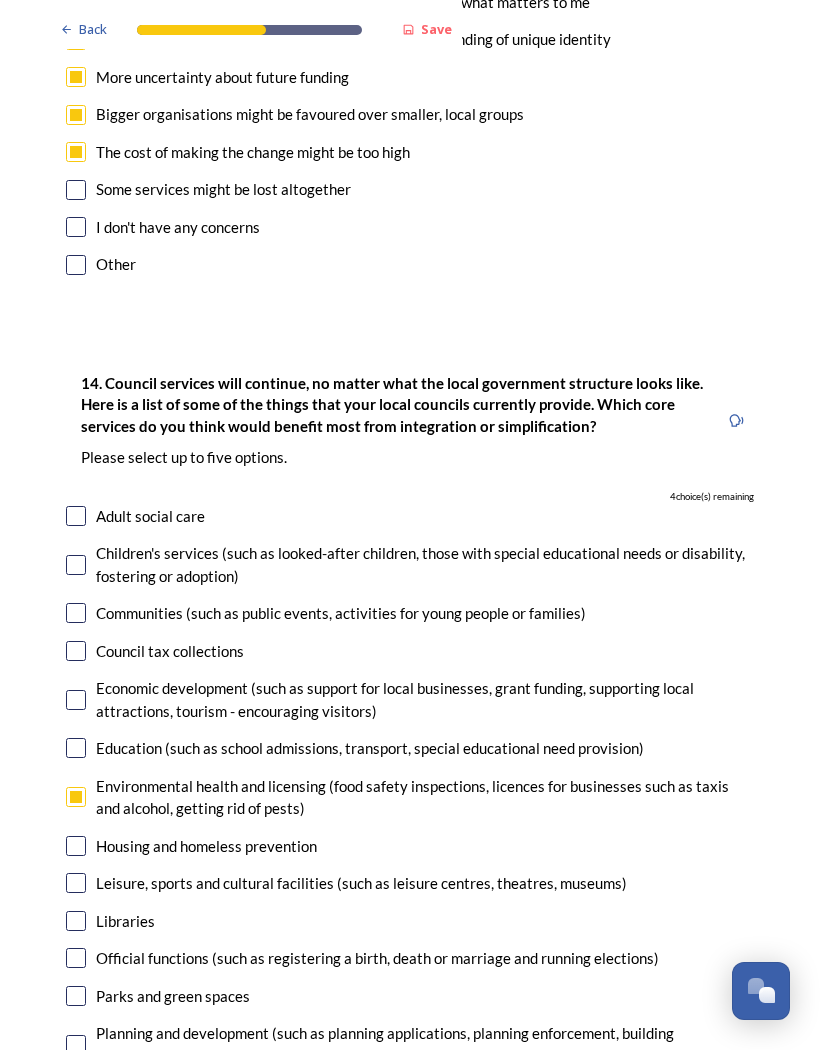 click at bounding box center (76, 700) 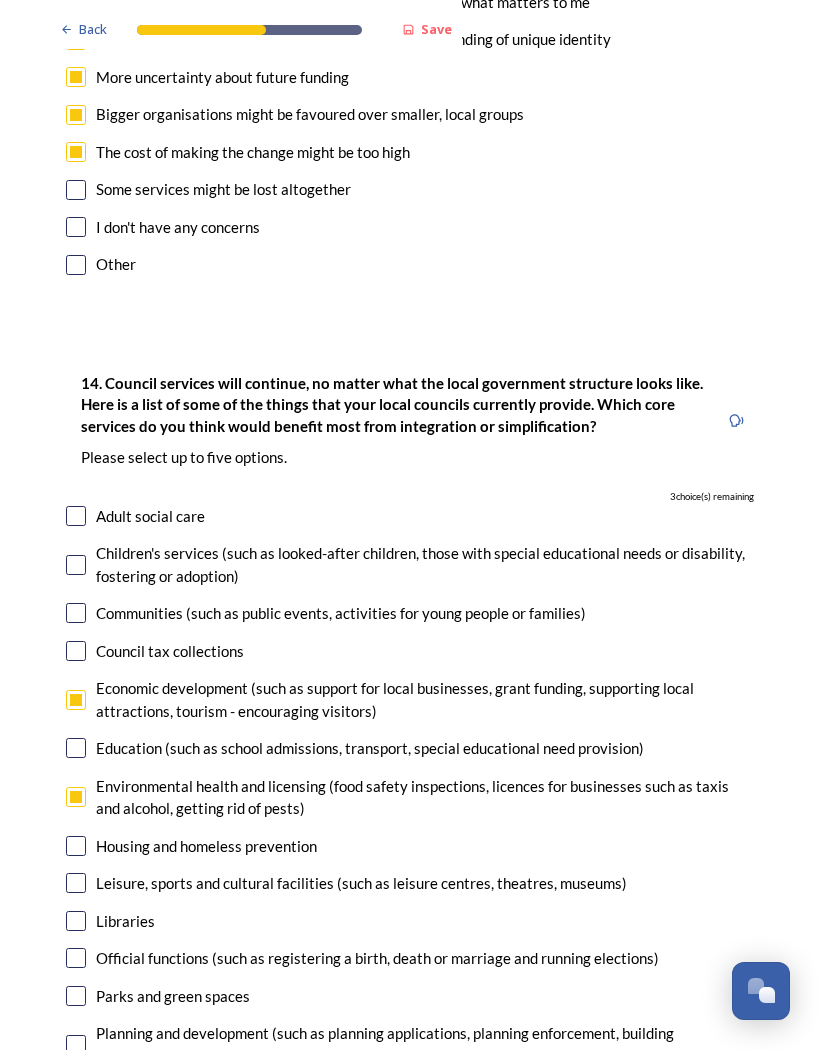 click on "Official functions (such as registering a birth, death or marriage and running elections)" at bounding box center (410, 958) 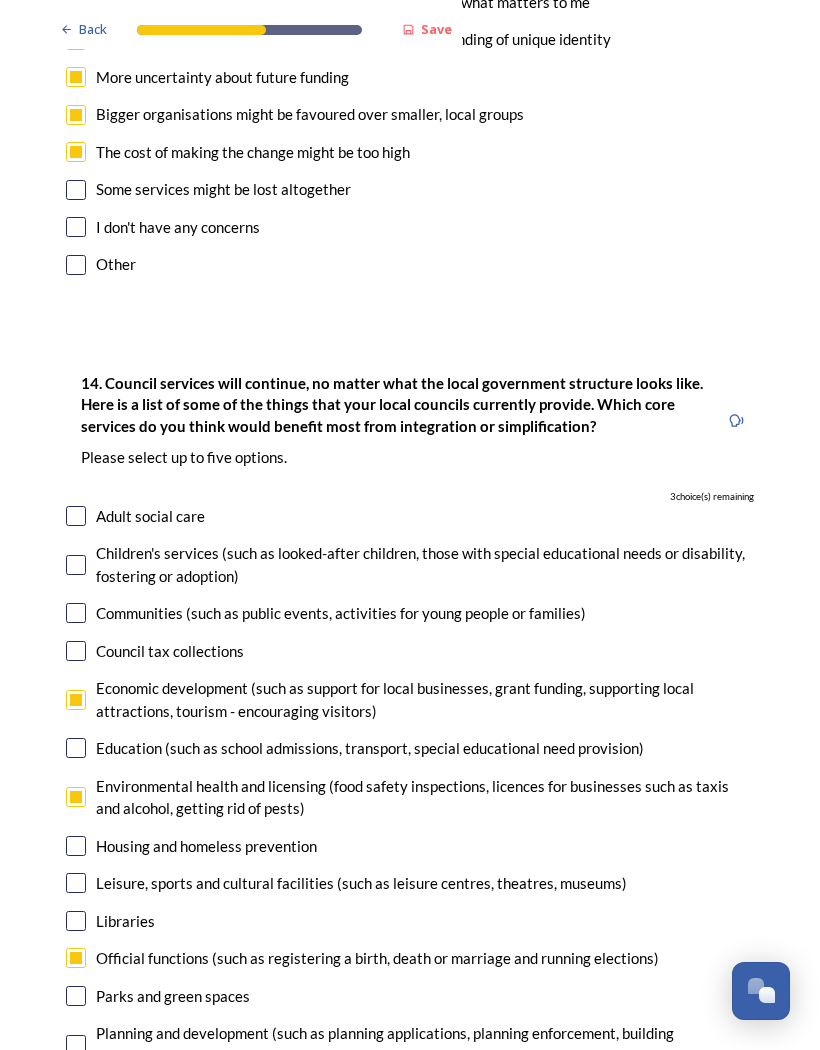 checkbox on "true" 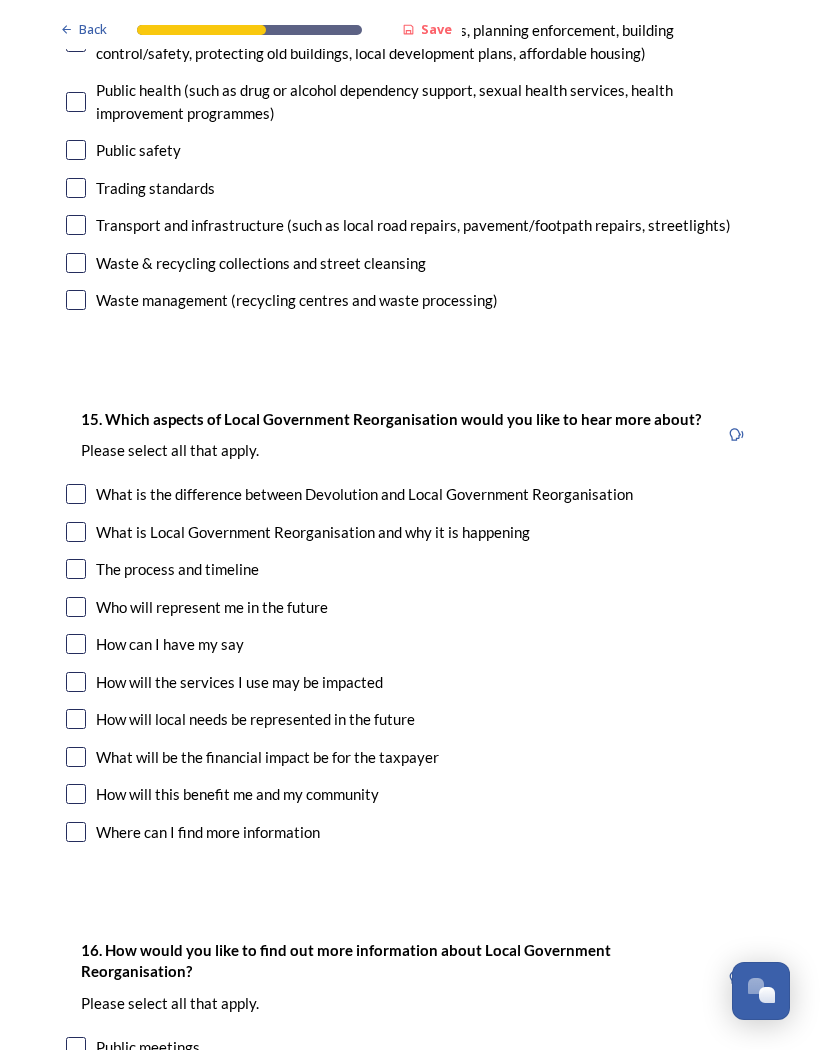 scroll, scrollTop: 5504, scrollLeft: 0, axis: vertical 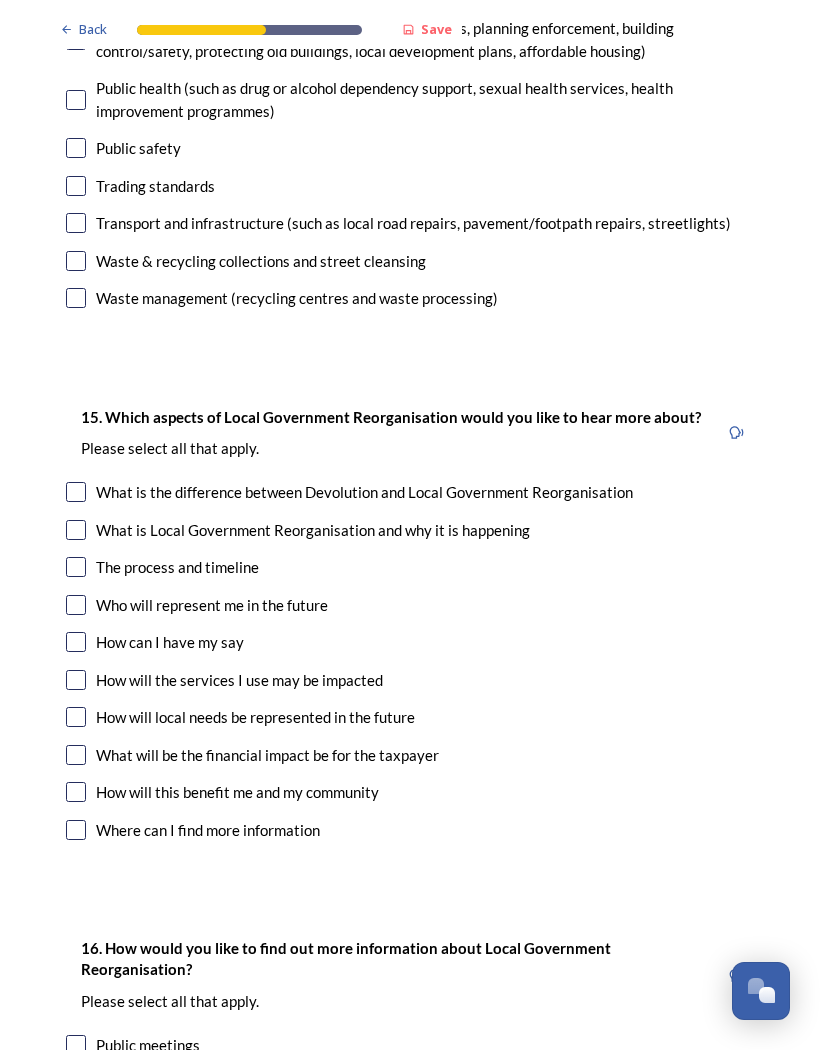 click at bounding box center (76, 567) 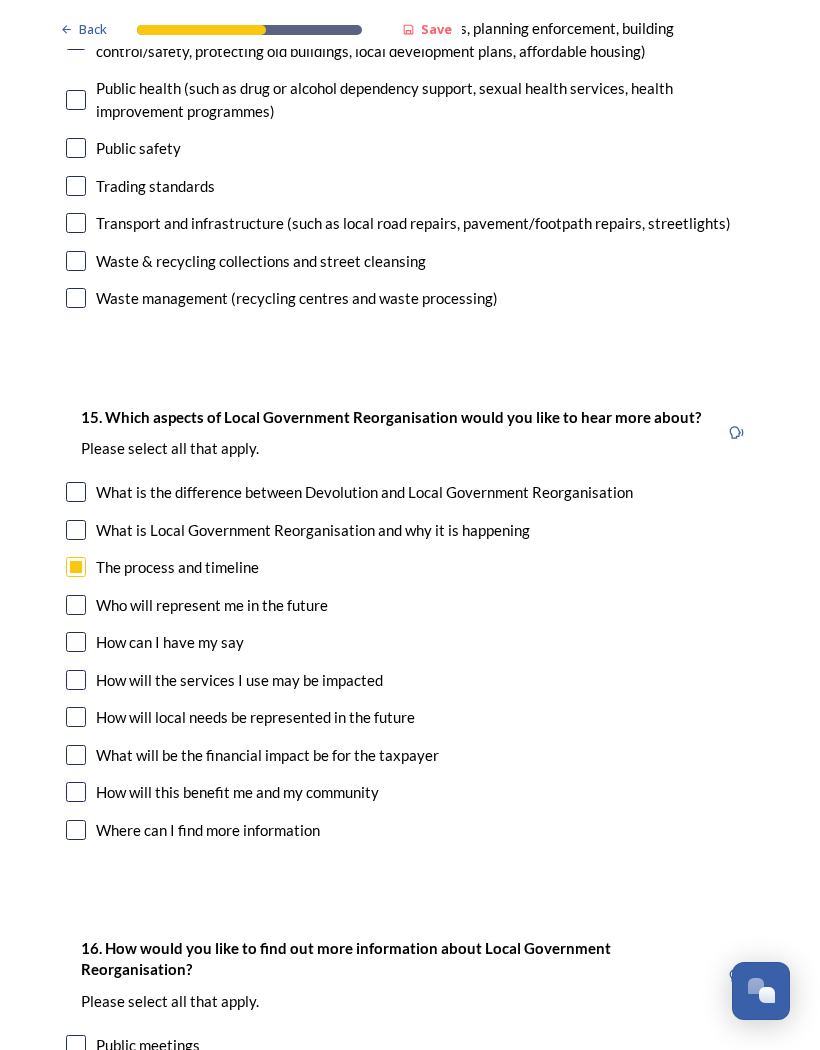 click on "Who will represent me in the future" at bounding box center (212, 605) 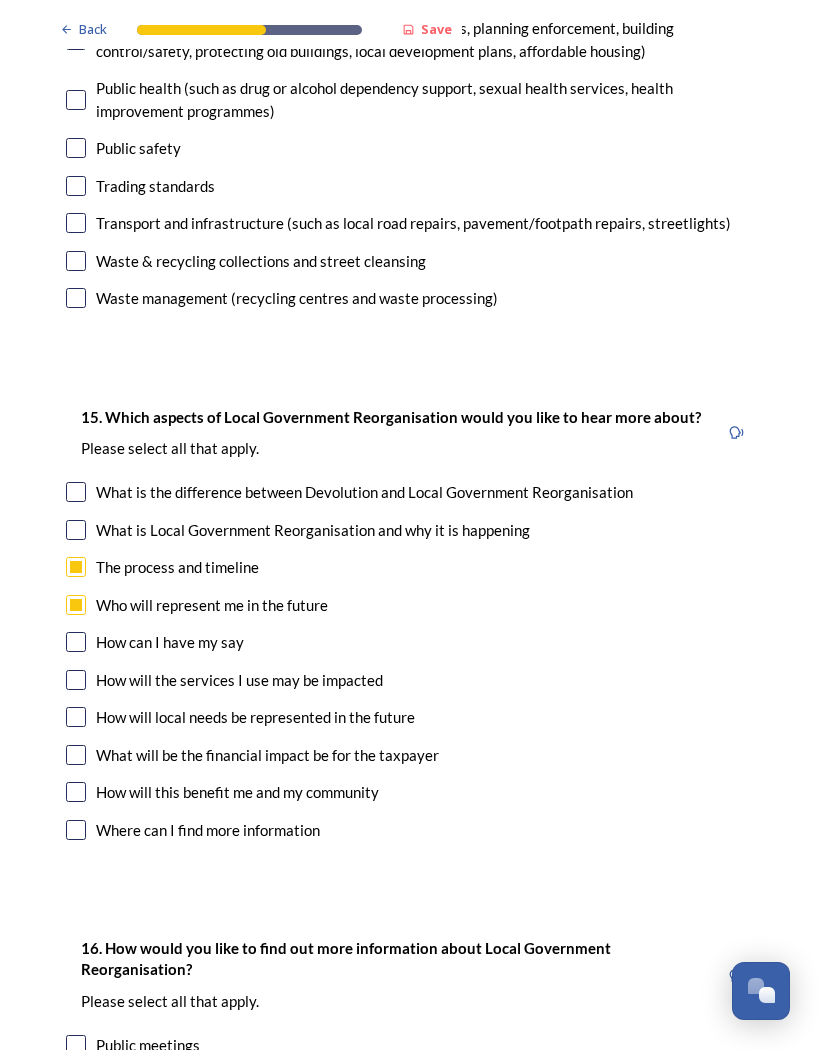 checkbox on "true" 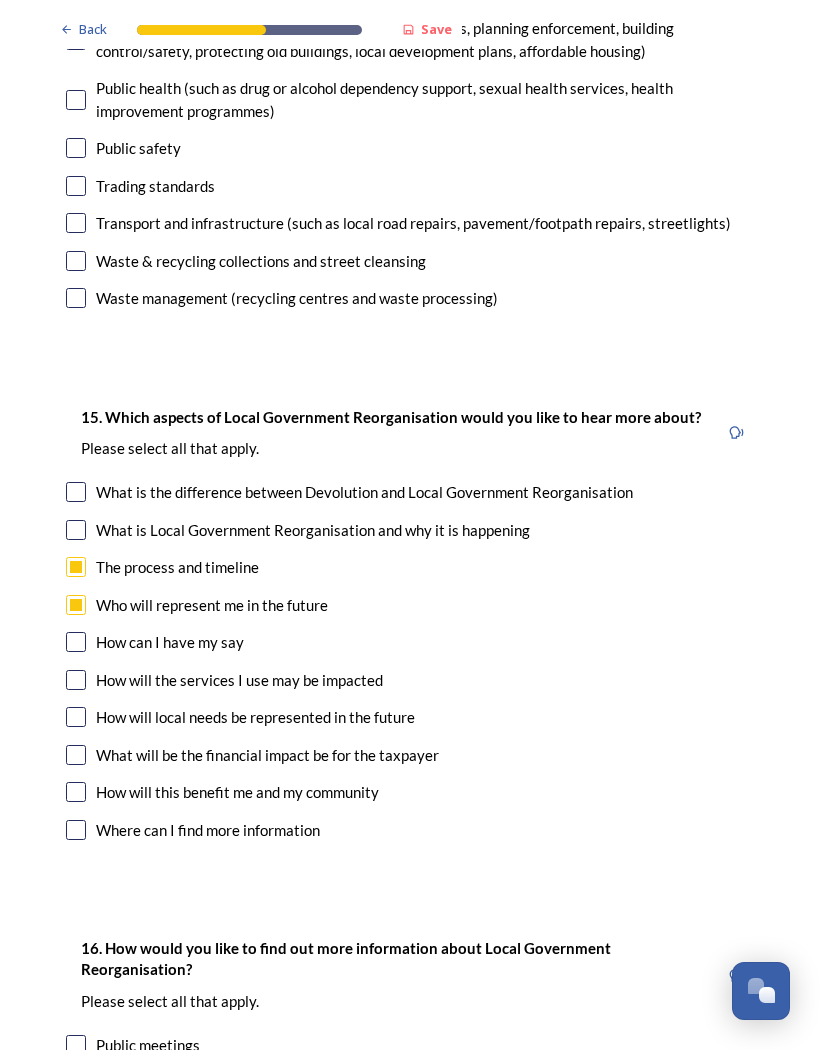 click at bounding box center [76, 642] 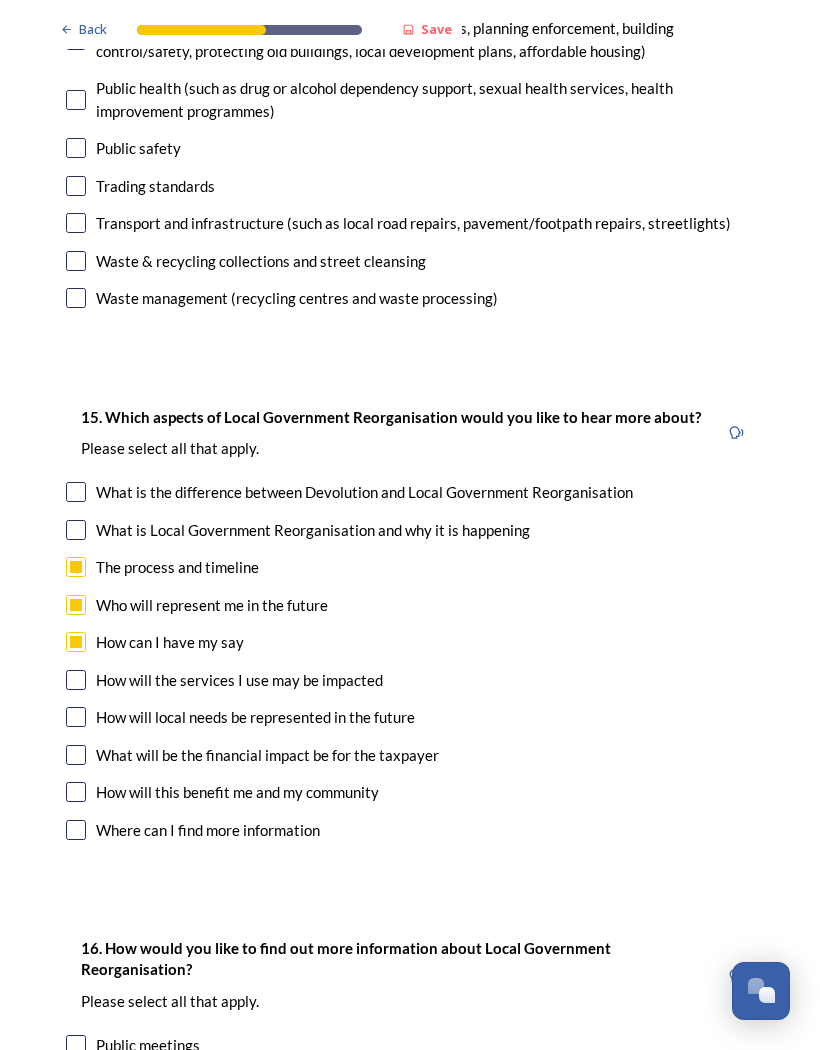 click at bounding box center [76, 680] 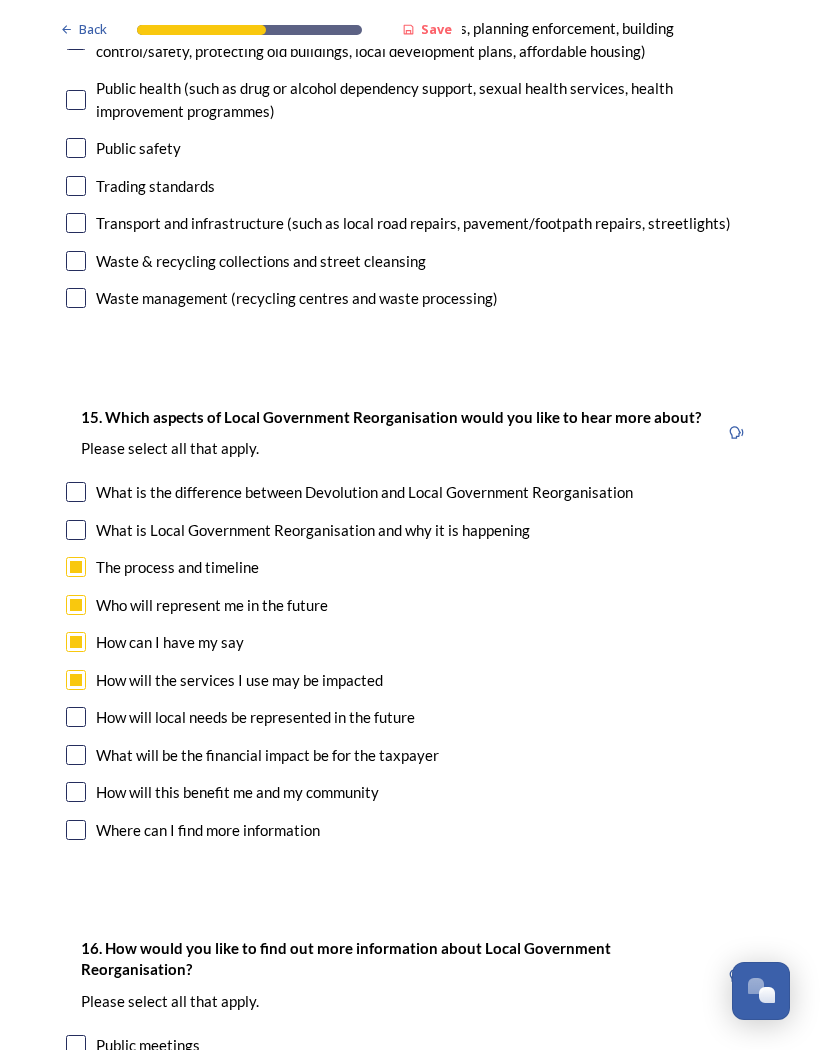 click at bounding box center [76, 792] 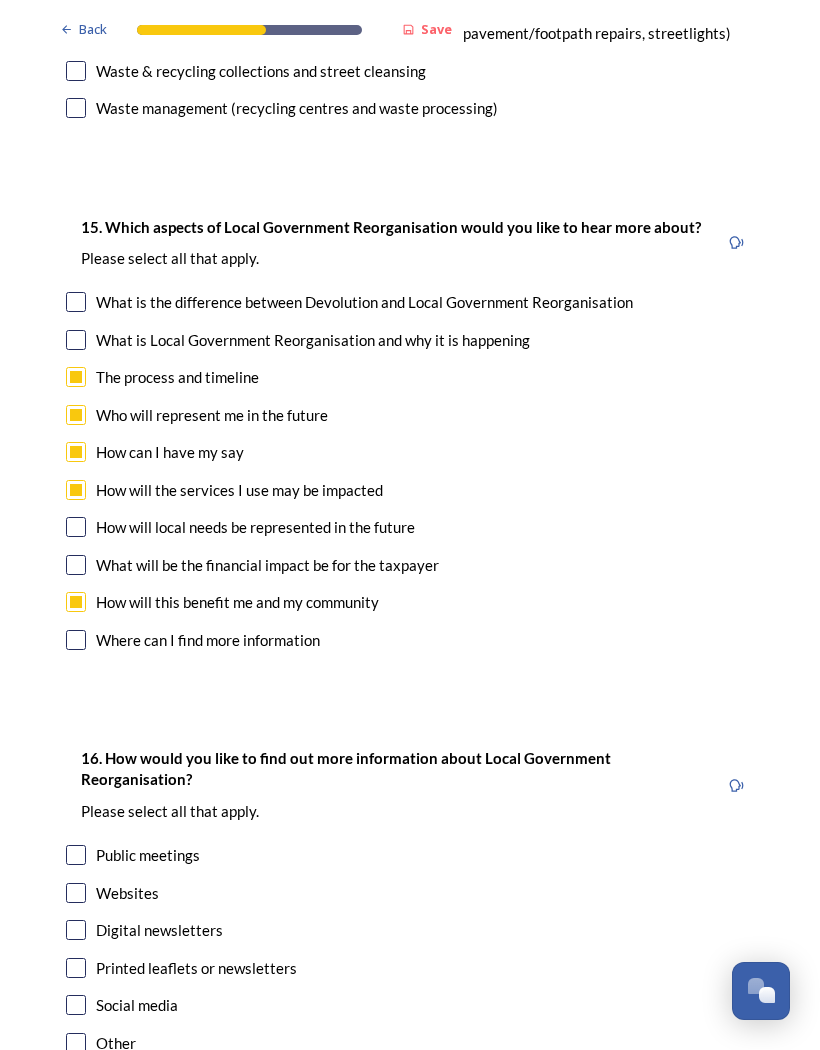 scroll, scrollTop: 5693, scrollLeft: 0, axis: vertical 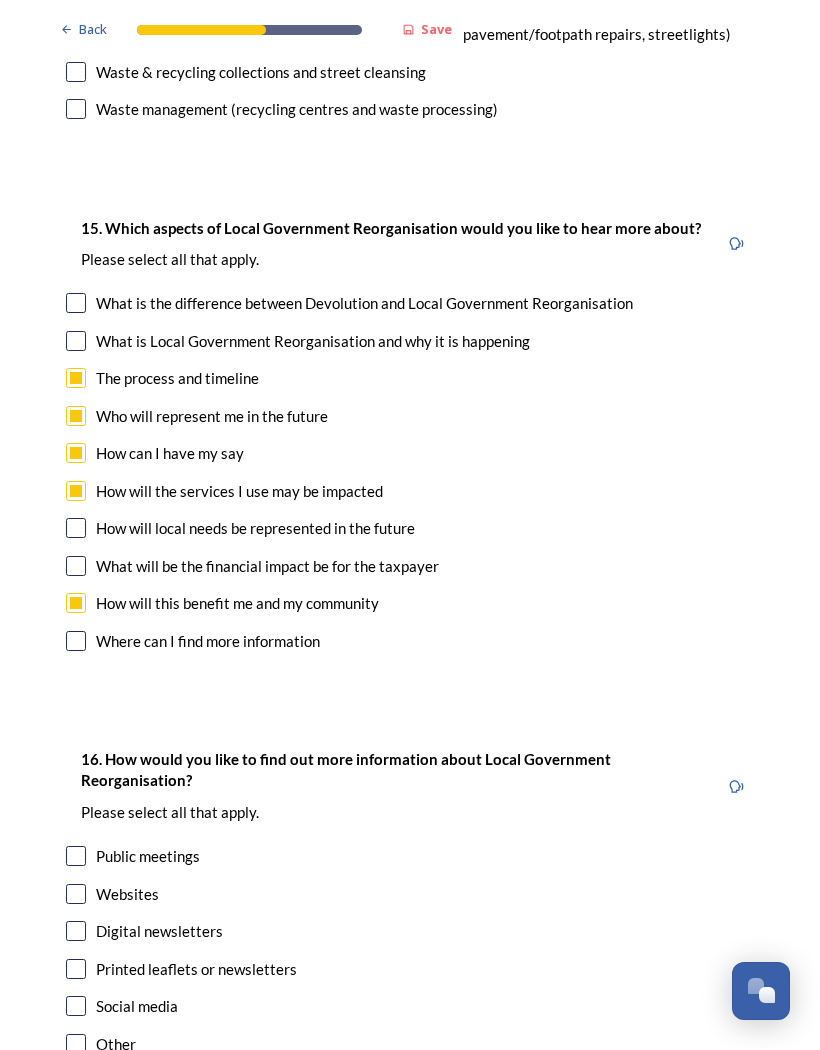 click at bounding box center [76, 856] 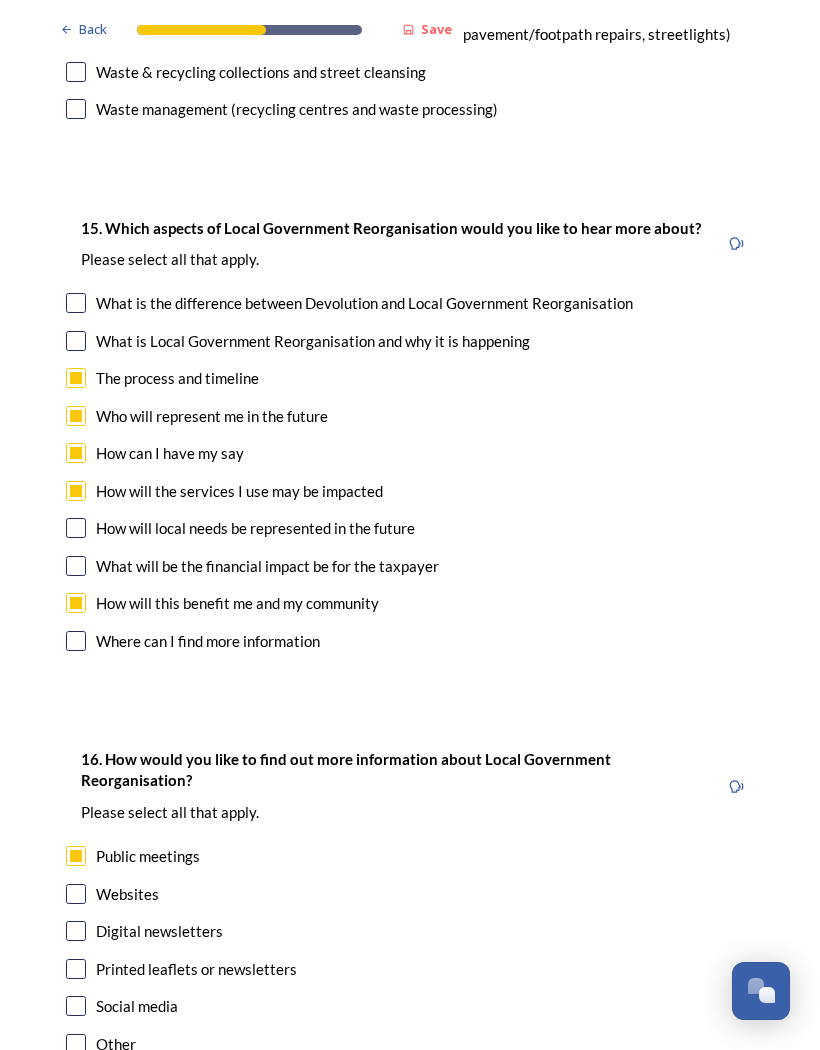 click on "Websites" at bounding box center [127, 894] 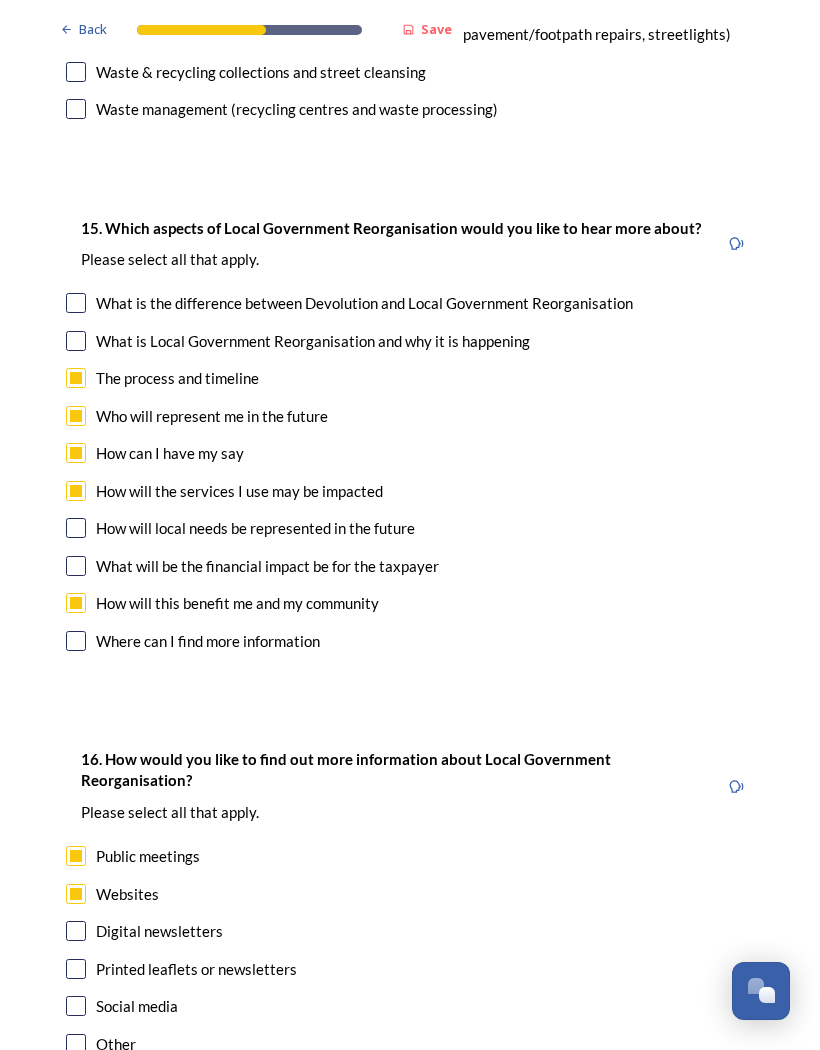 checkbox on "true" 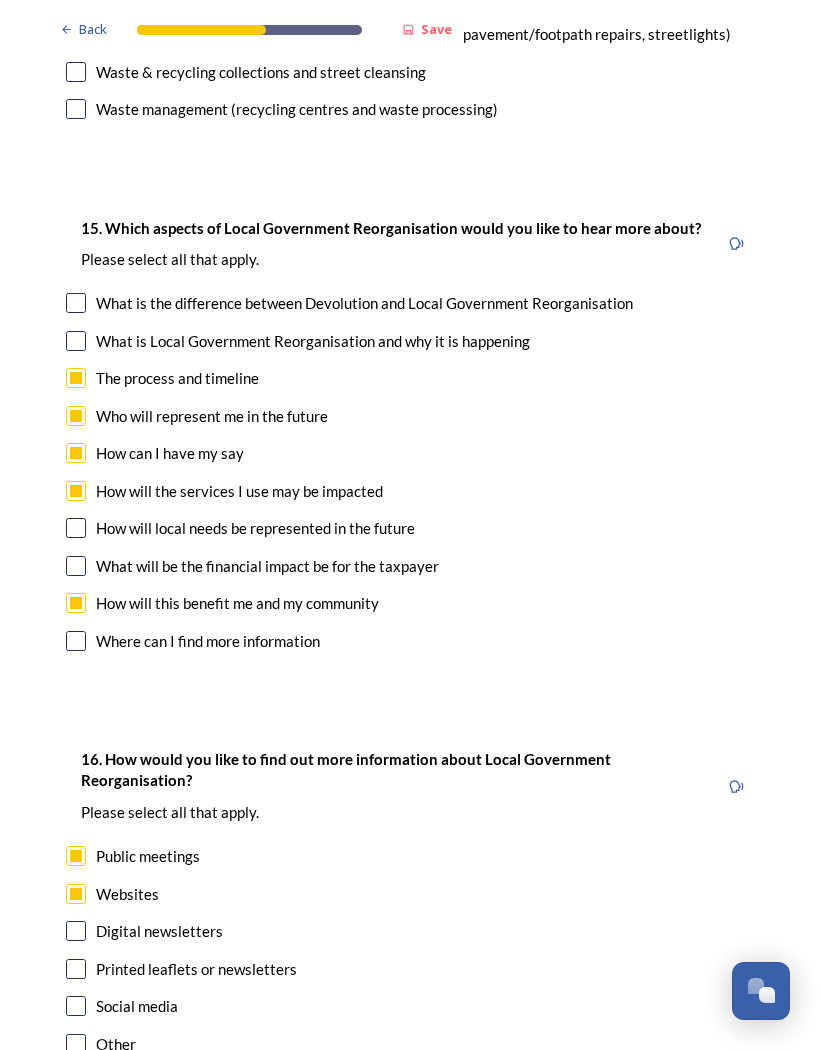 click at bounding box center (76, 969) 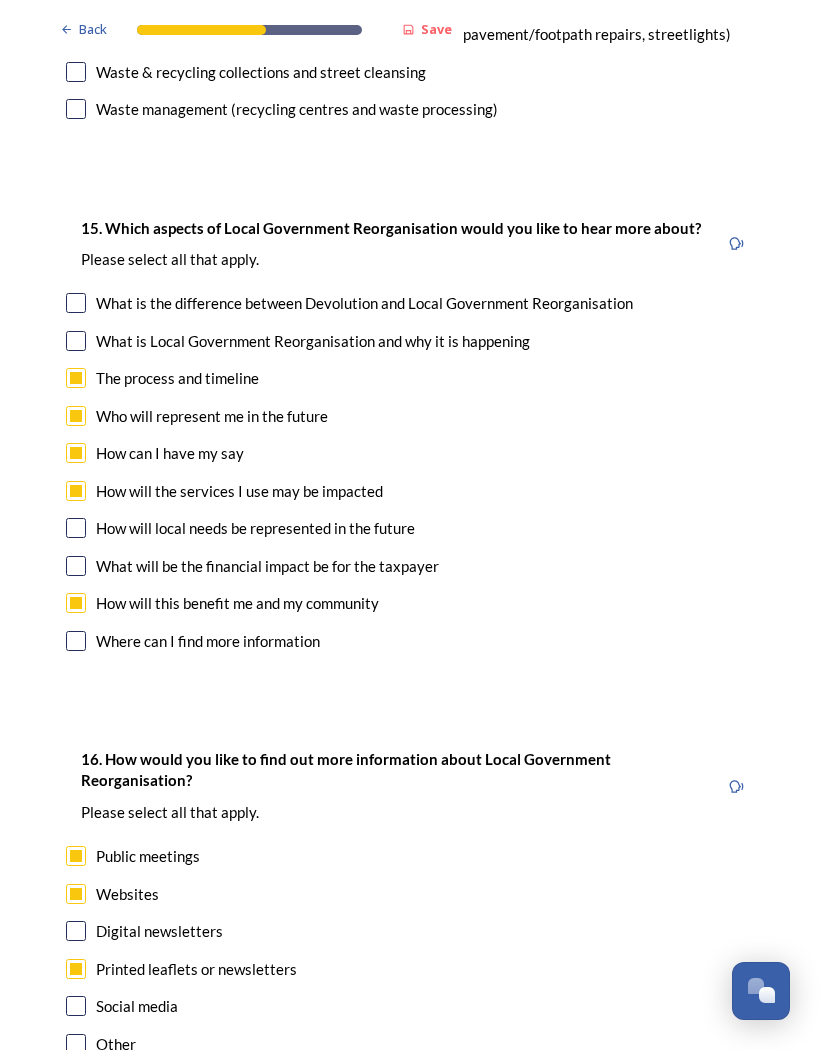 click on "Social media" at bounding box center (410, 1006) 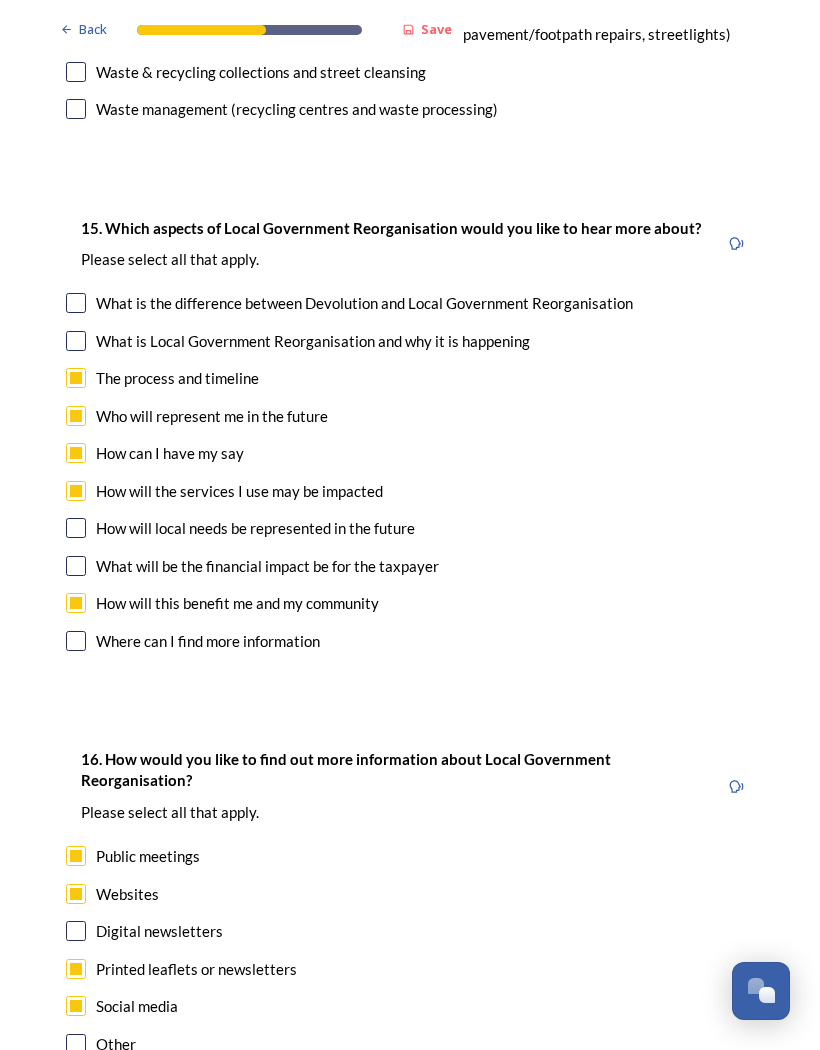checkbox on "true" 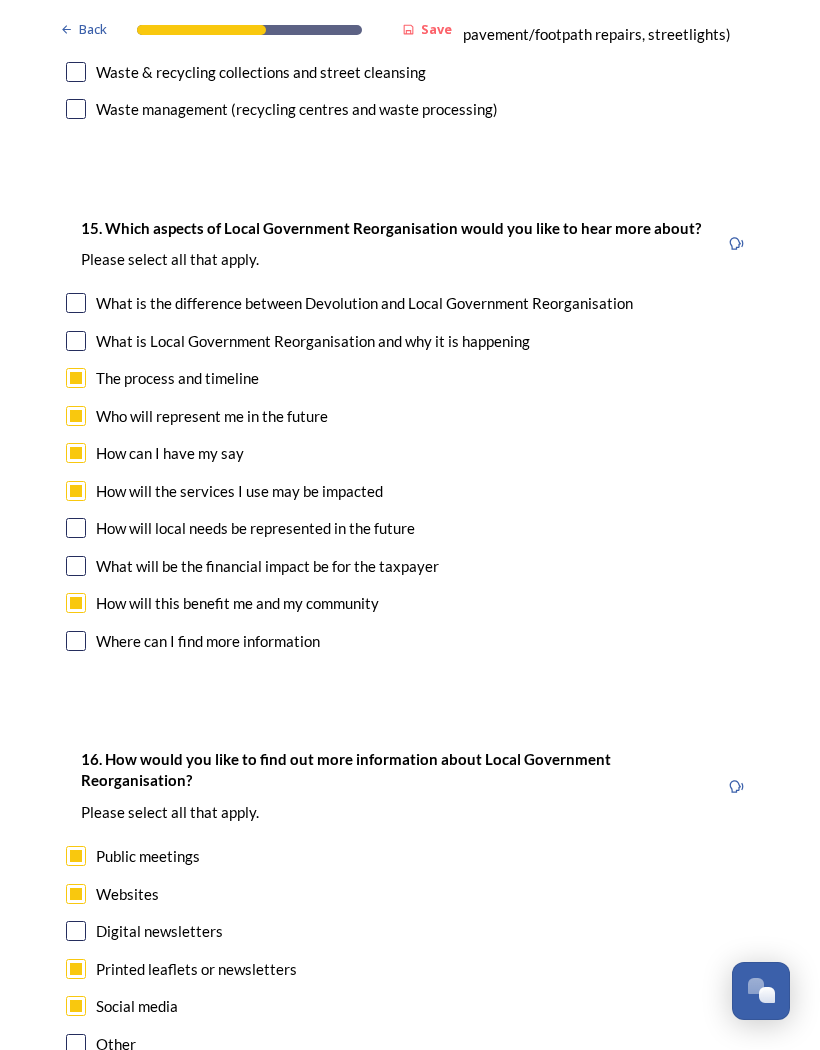 click on "Continue" at bounding box center [396, 1154] 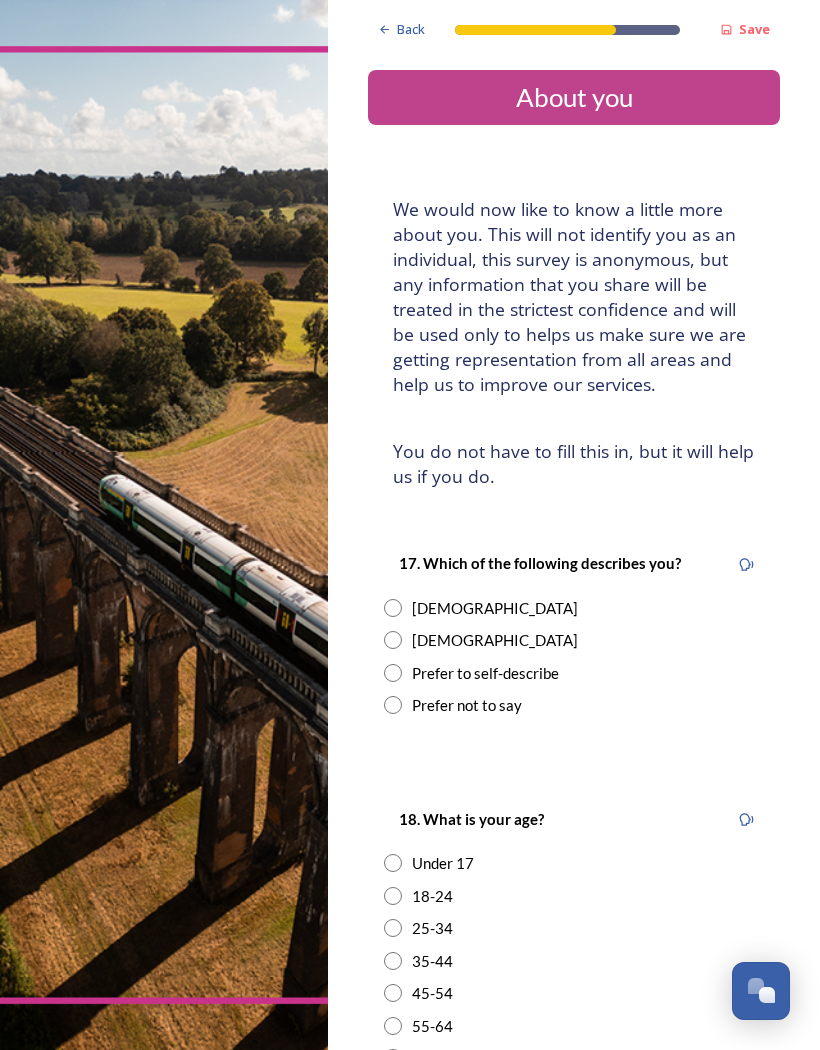 click at bounding box center [393, 640] 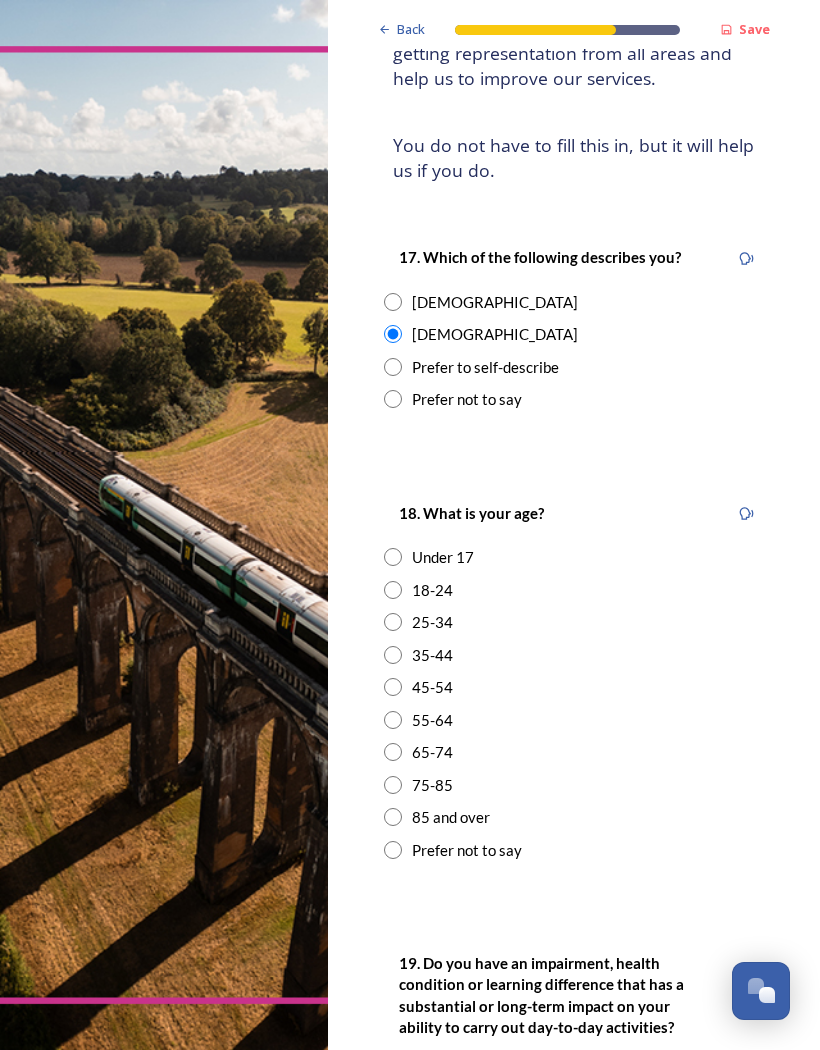 scroll, scrollTop: 333, scrollLeft: 0, axis: vertical 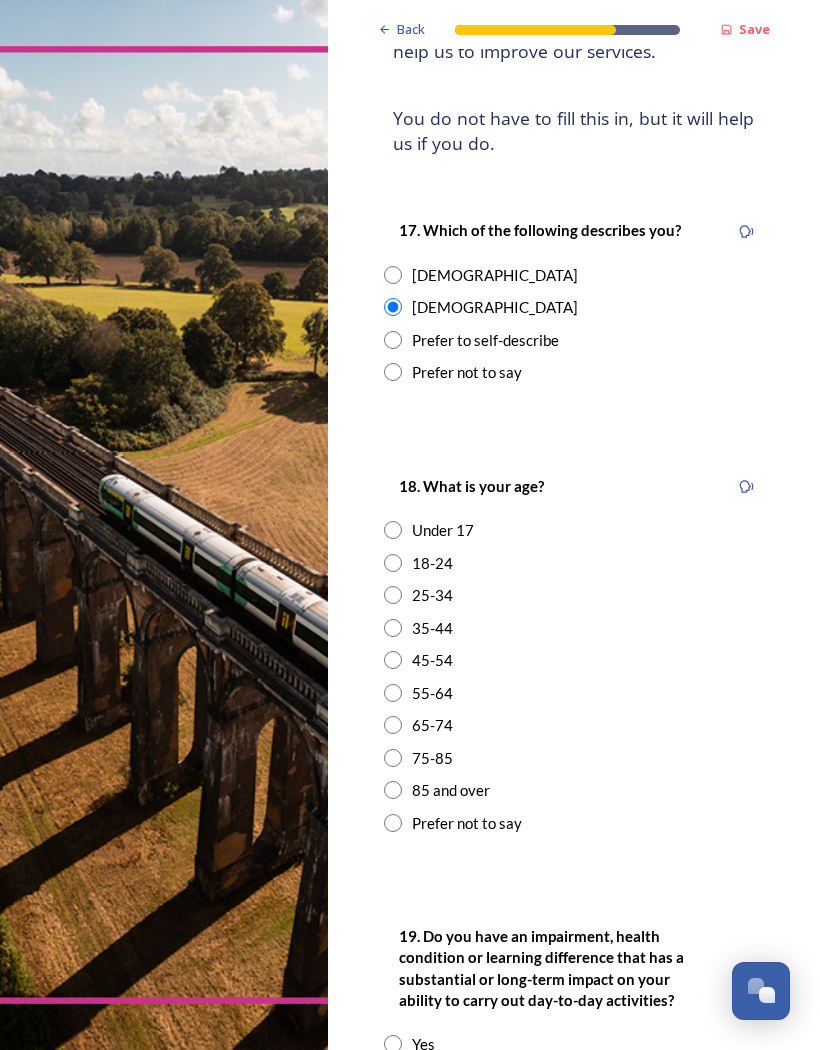 click at bounding box center [393, 758] 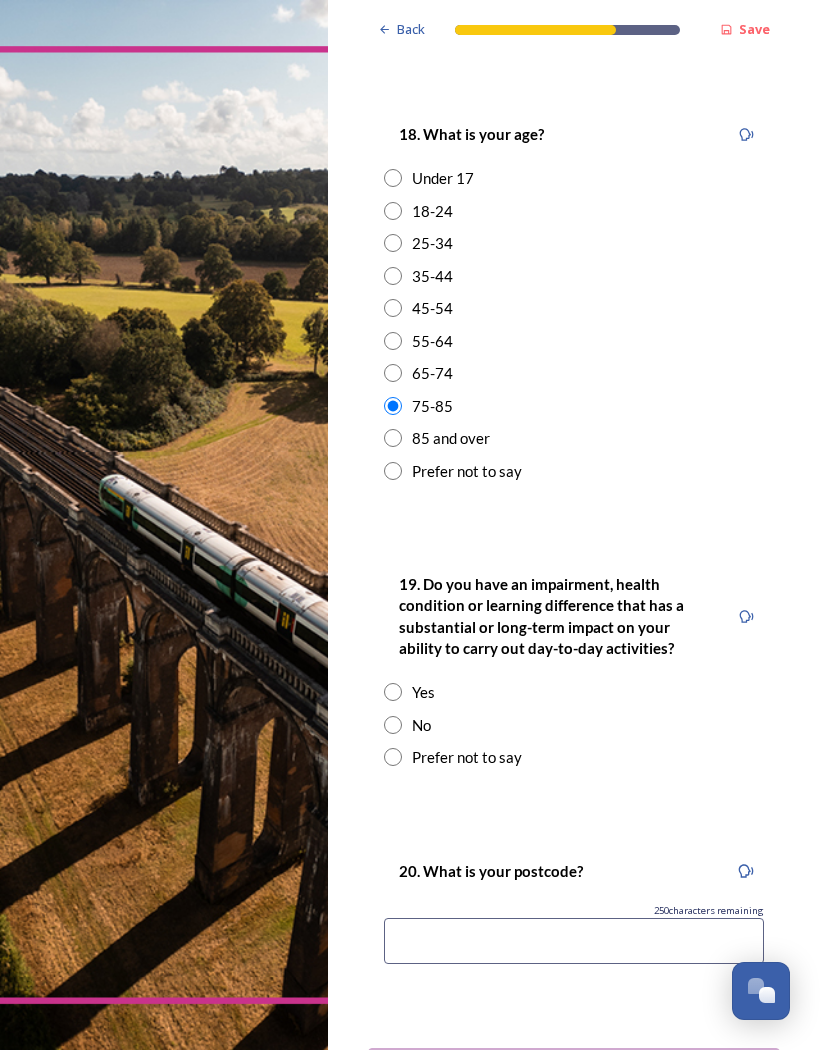 scroll, scrollTop: 685, scrollLeft: 0, axis: vertical 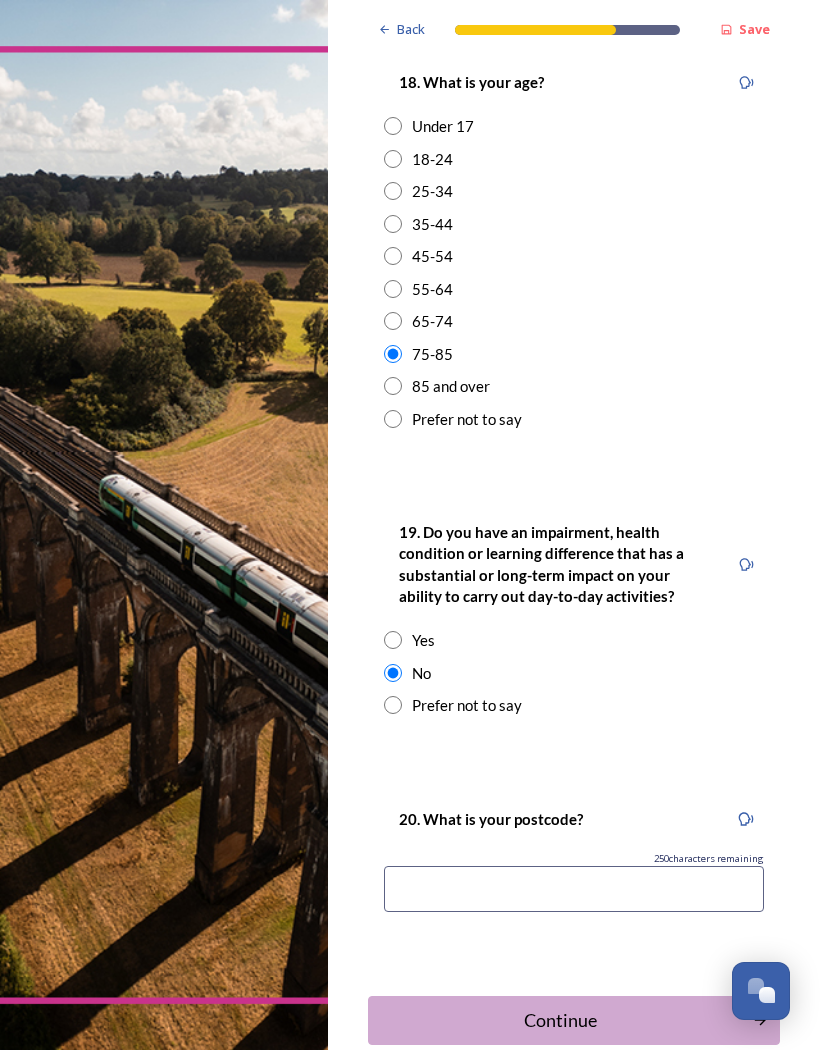 click at bounding box center (574, 889) 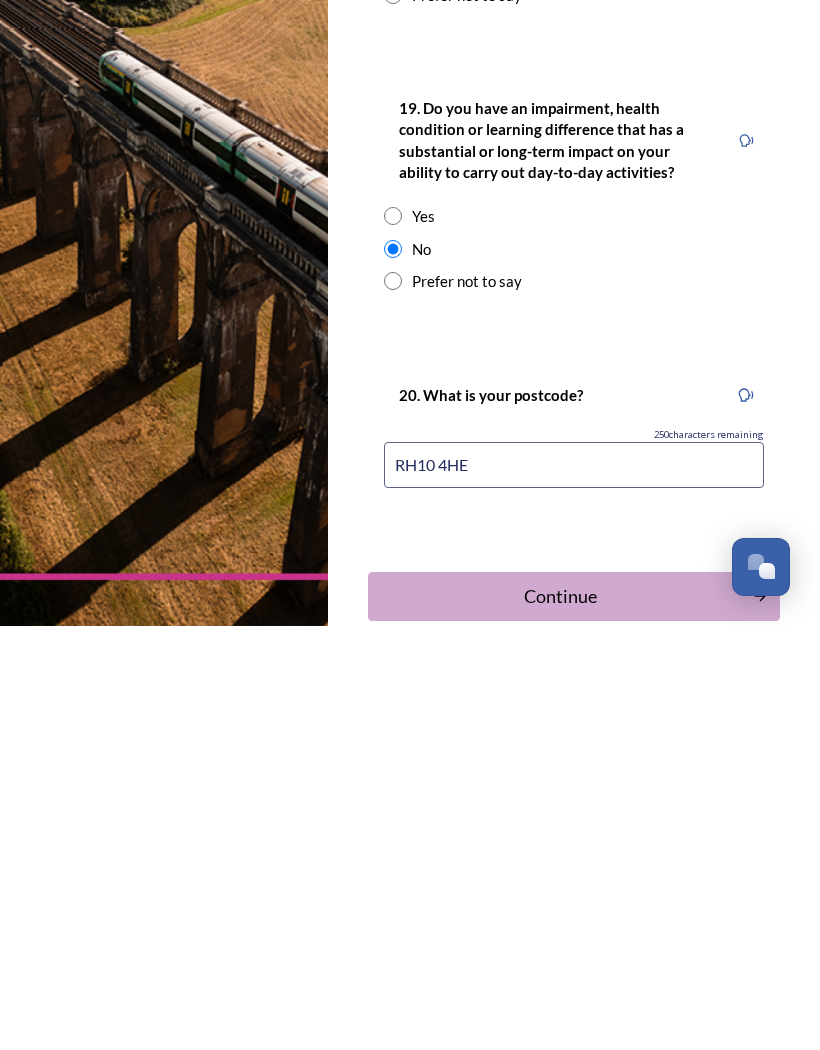 scroll, scrollTop: 87, scrollLeft: 0, axis: vertical 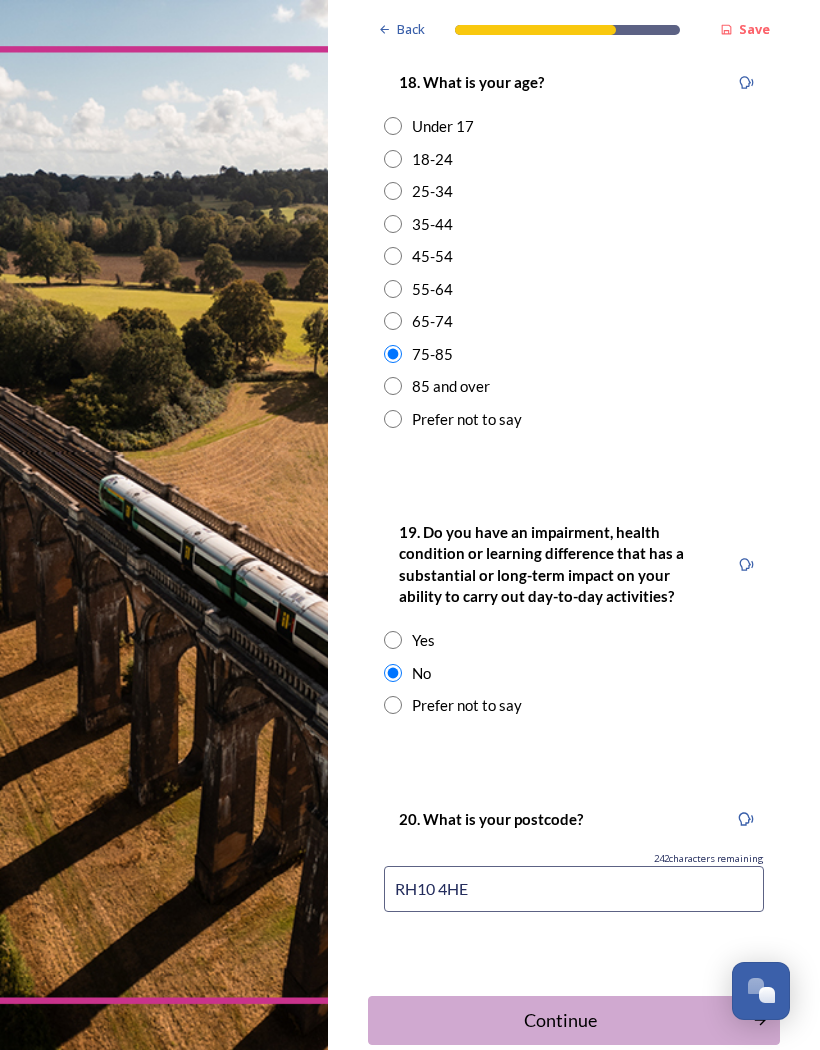 click on "RH10 4HE" at bounding box center [574, 889] 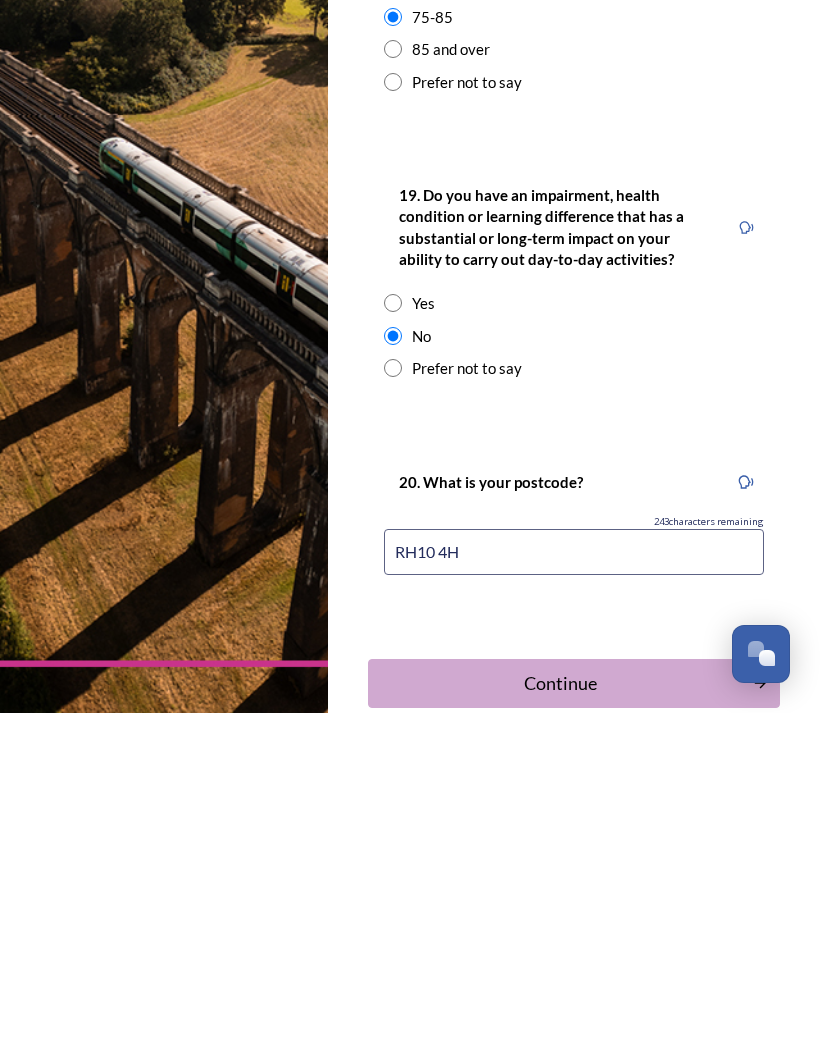 type on "RH10 4HE" 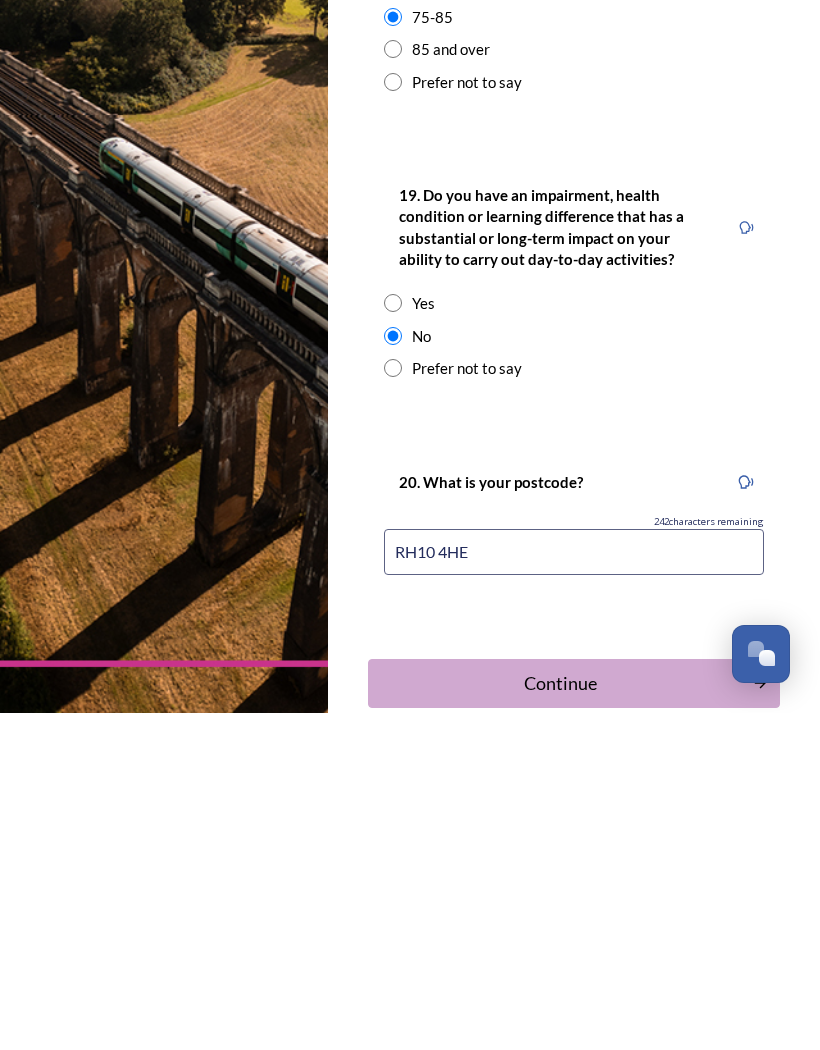 click on "Continue" at bounding box center [560, 1020] 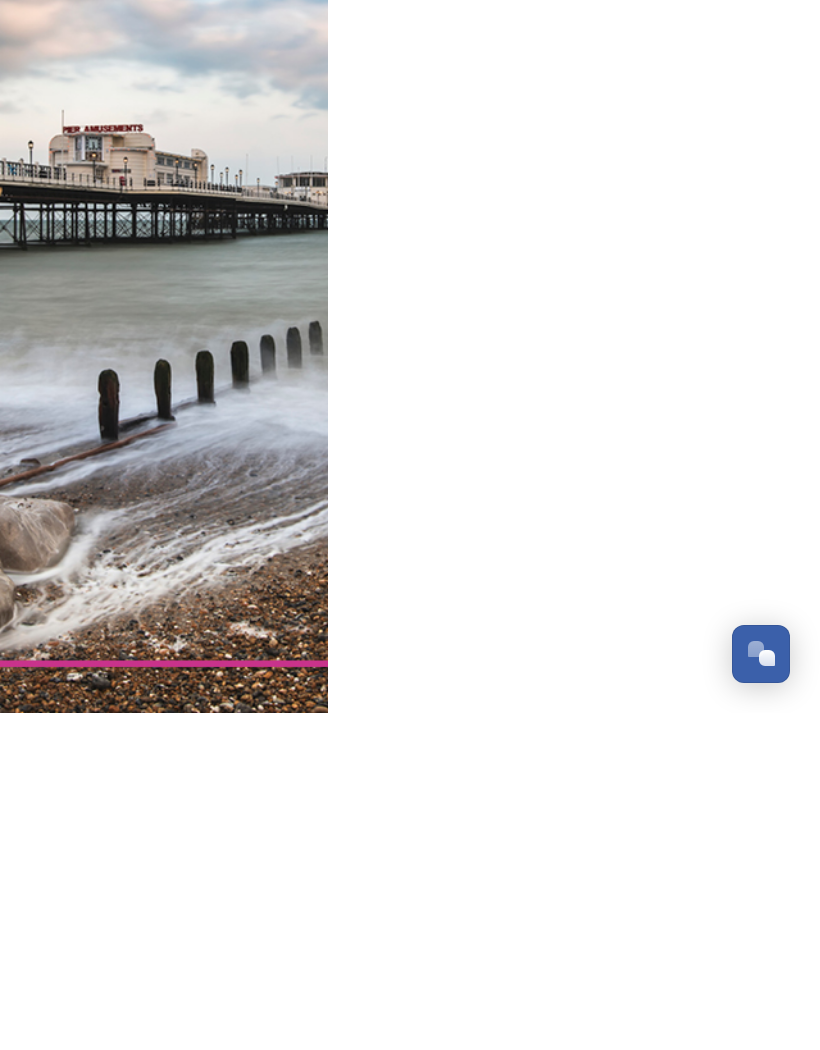 scroll, scrollTop: 0, scrollLeft: 0, axis: both 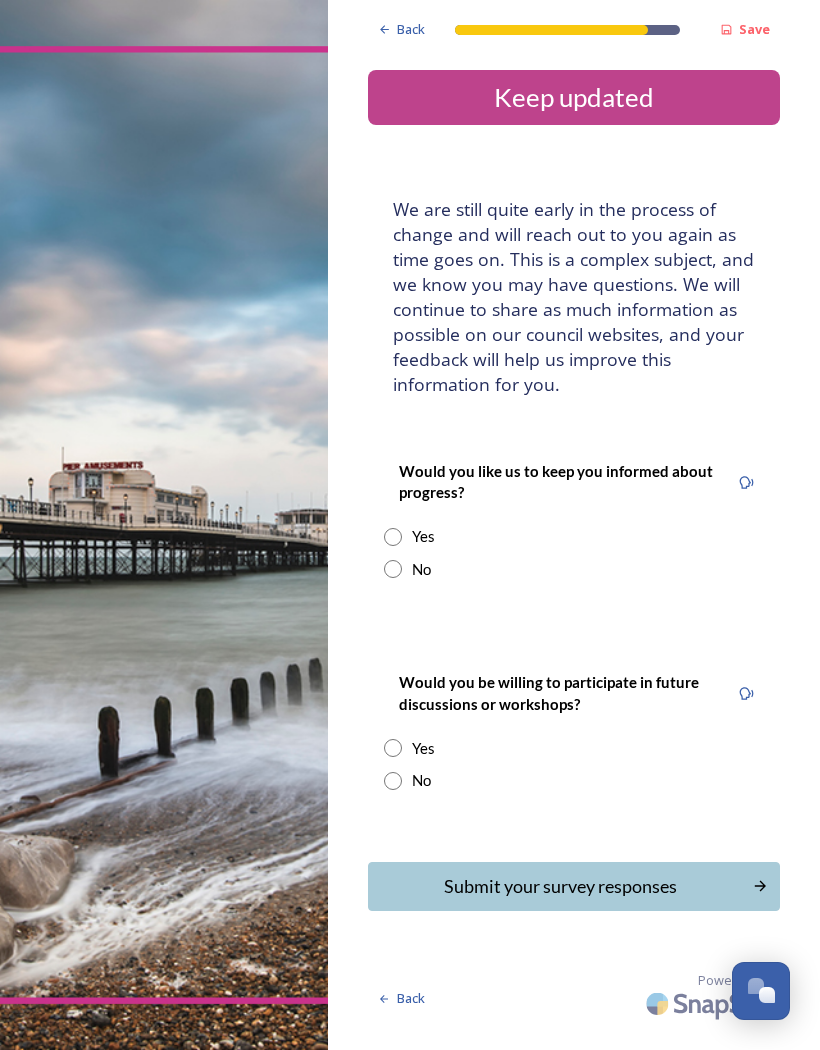 click on "Yes" at bounding box center (574, 536) 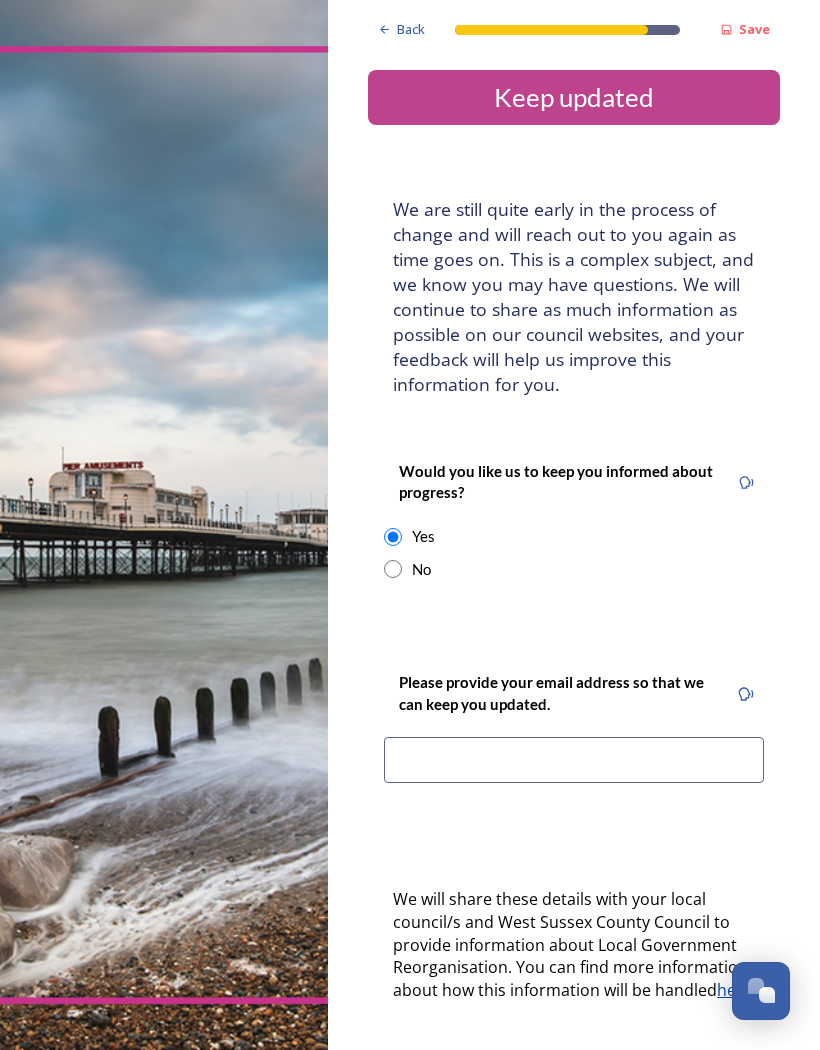 click at bounding box center (574, 760) 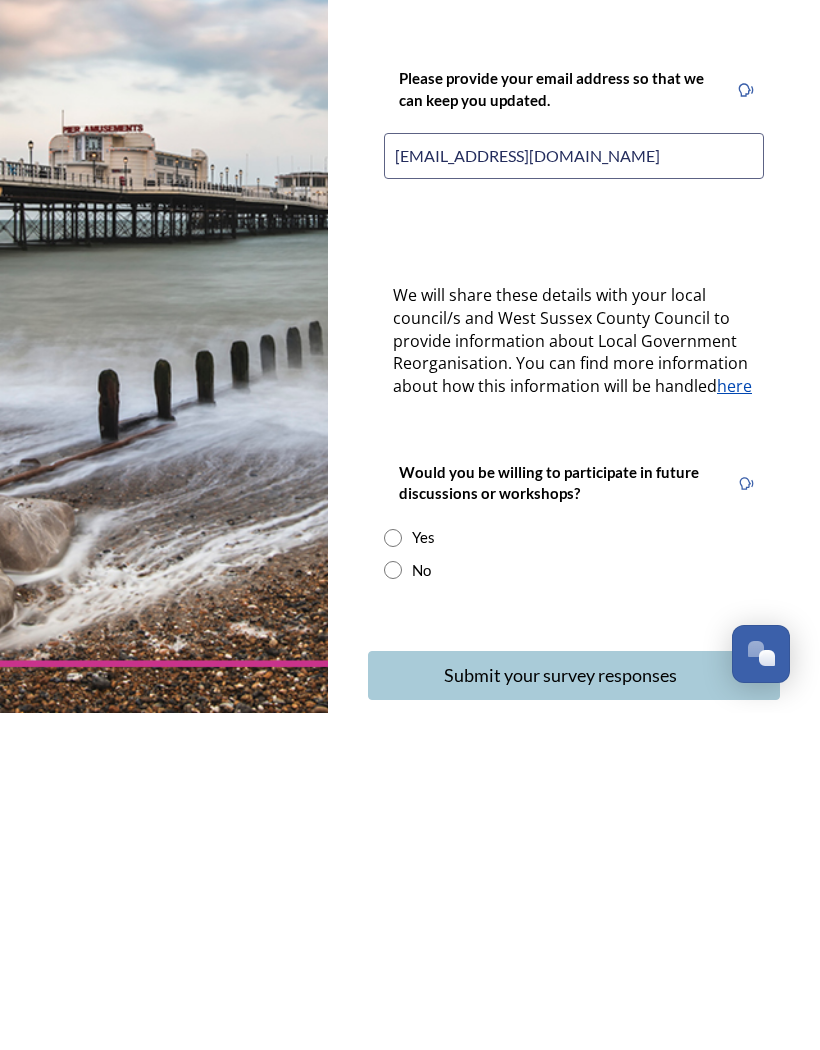 scroll, scrollTop: 266, scrollLeft: 0, axis: vertical 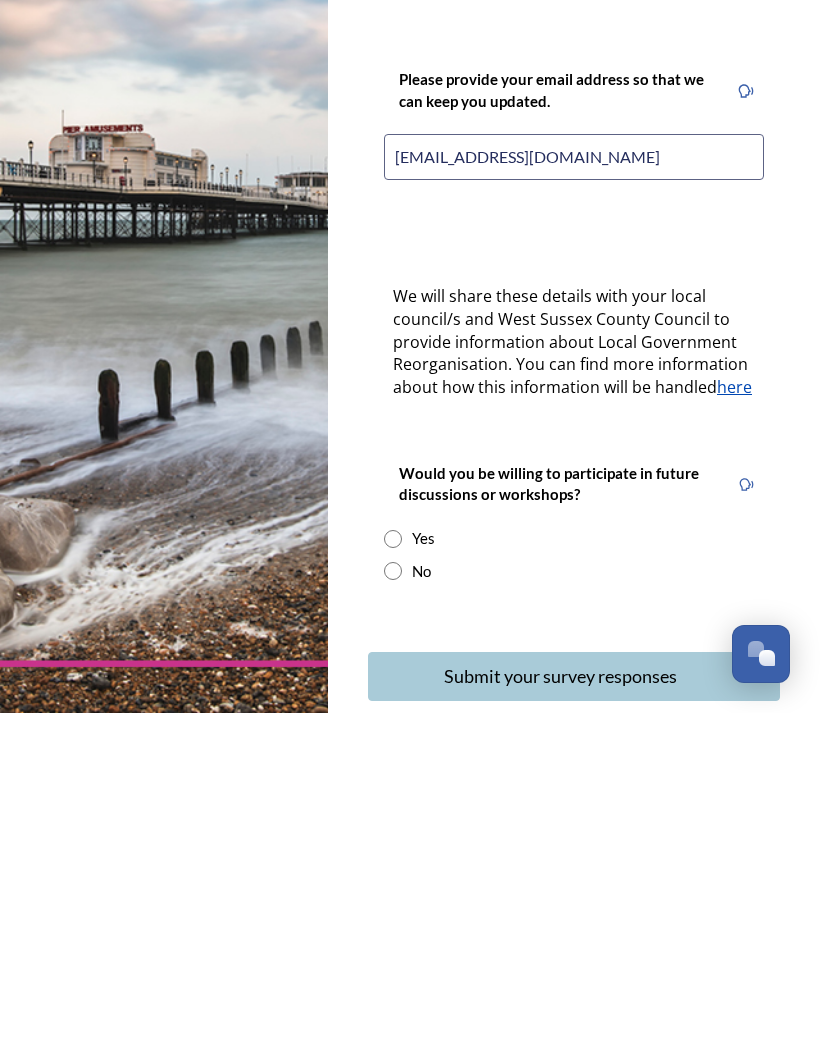 type on "[EMAIL_ADDRESS][DOMAIN_NAME]" 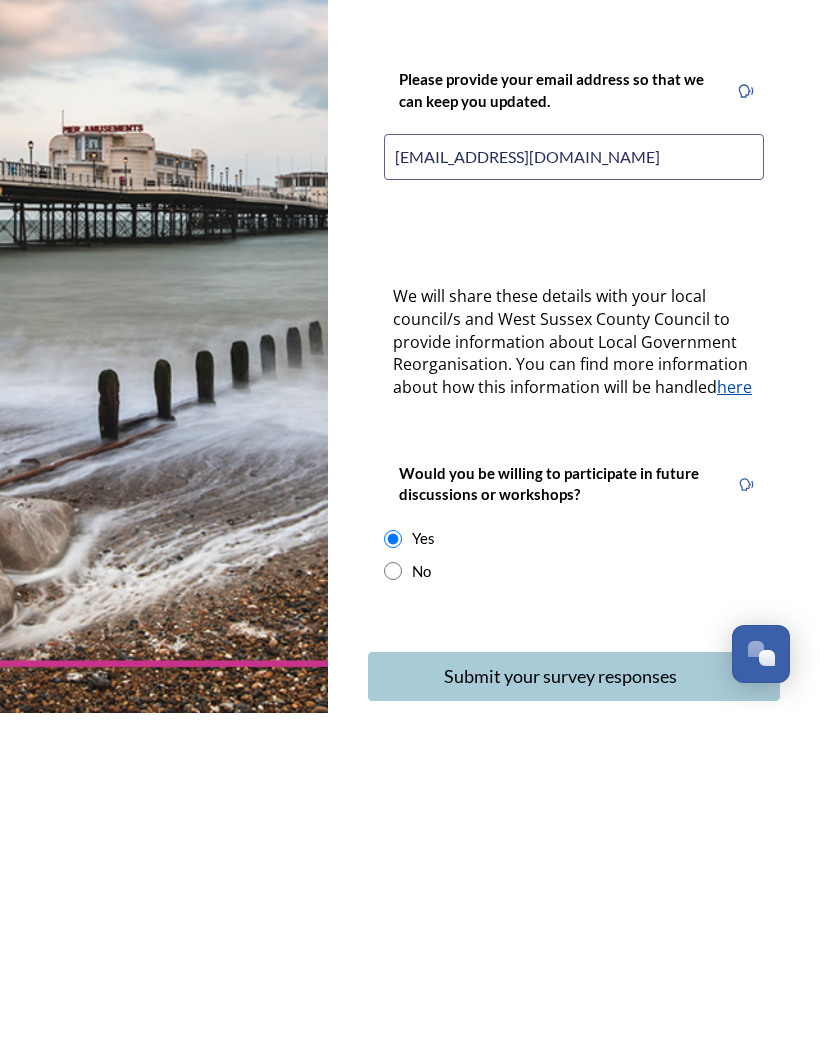 scroll, scrollTop: 87, scrollLeft: 0, axis: vertical 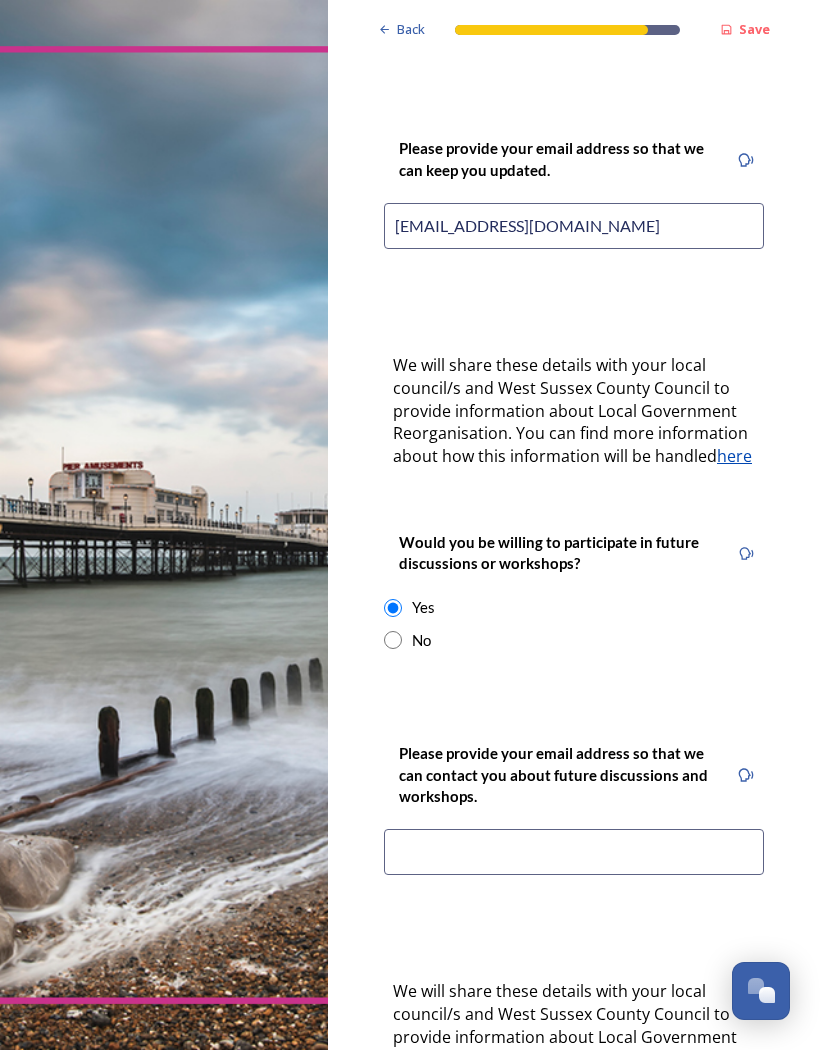 click at bounding box center (574, 852) 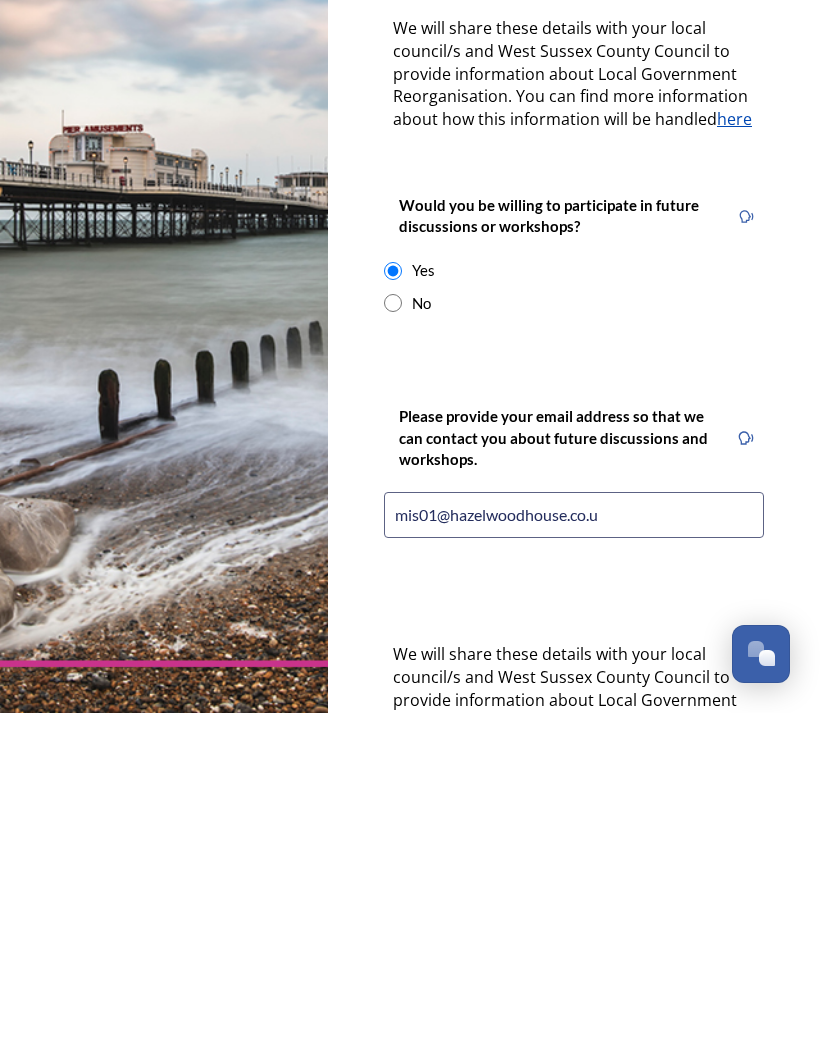 type on "[EMAIL_ADDRESS][DOMAIN_NAME]" 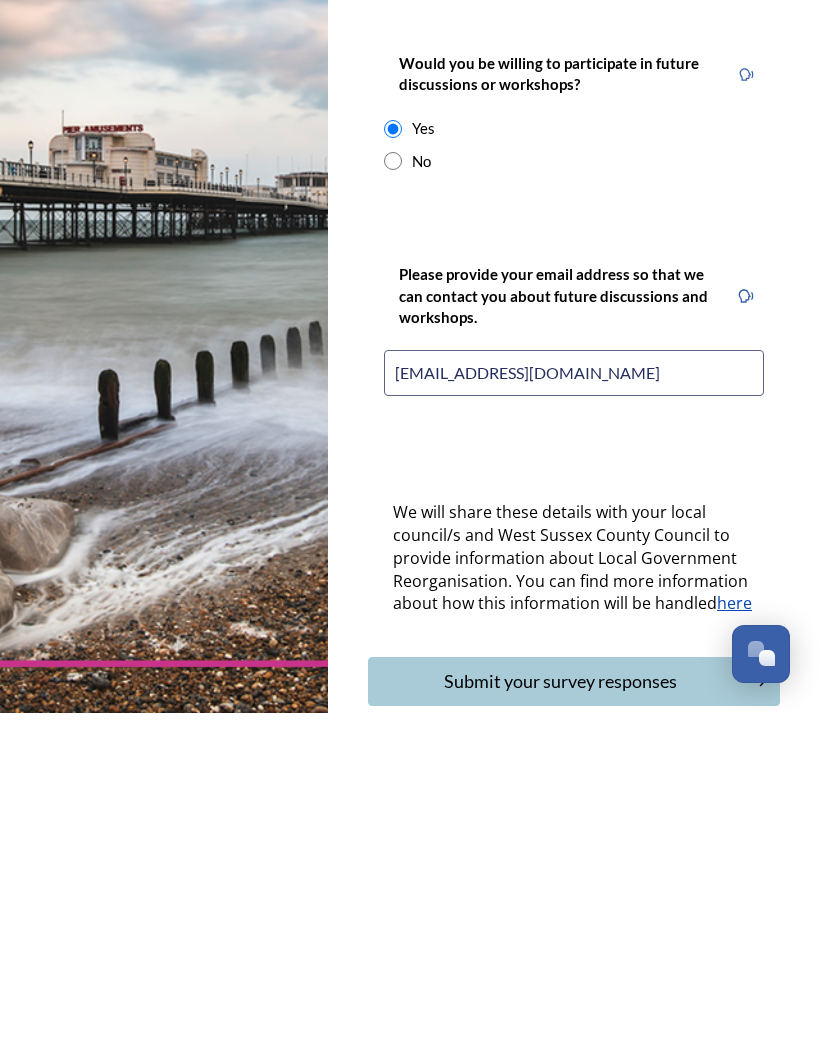 scroll, scrollTop: 675, scrollLeft: 0, axis: vertical 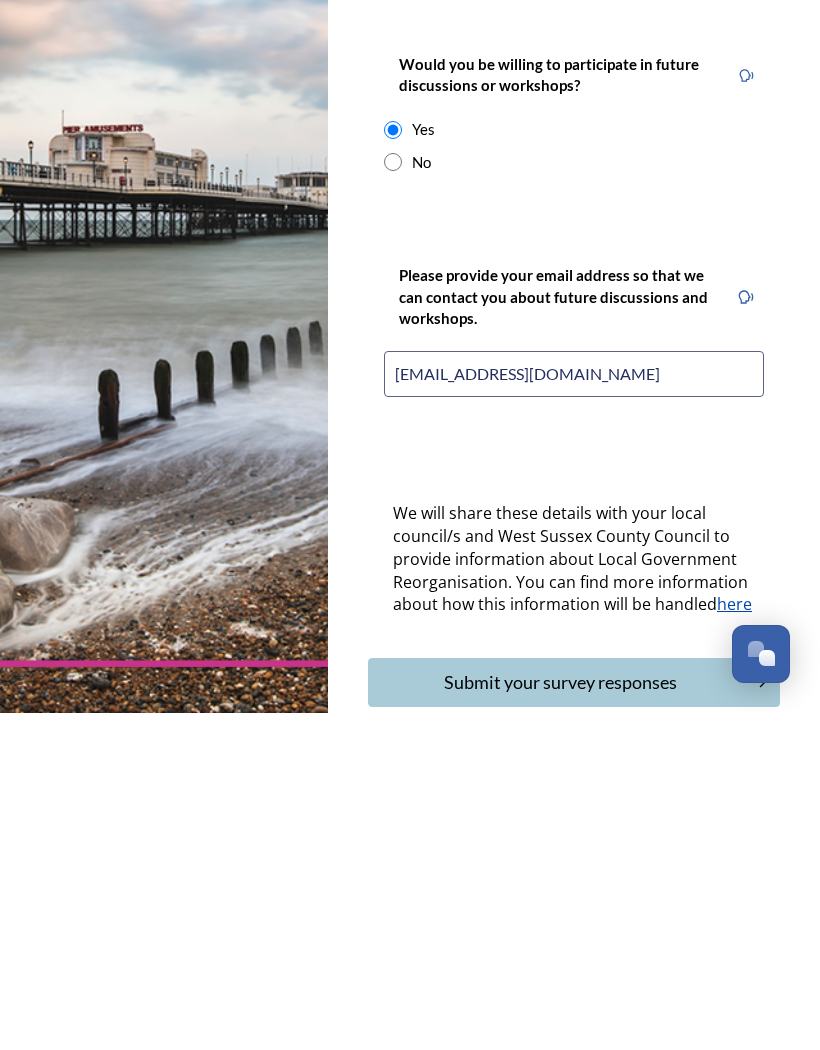 click on "Submit your survey responses" at bounding box center [560, 1019] 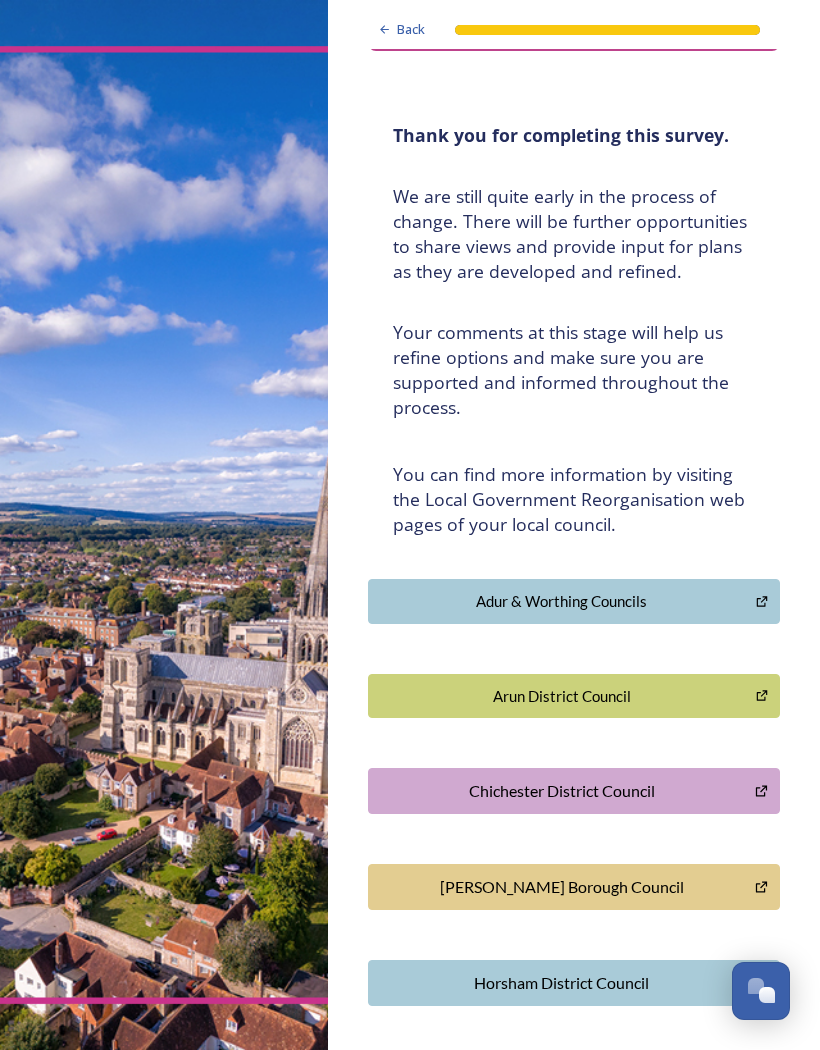 scroll, scrollTop: 74, scrollLeft: 0, axis: vertical 